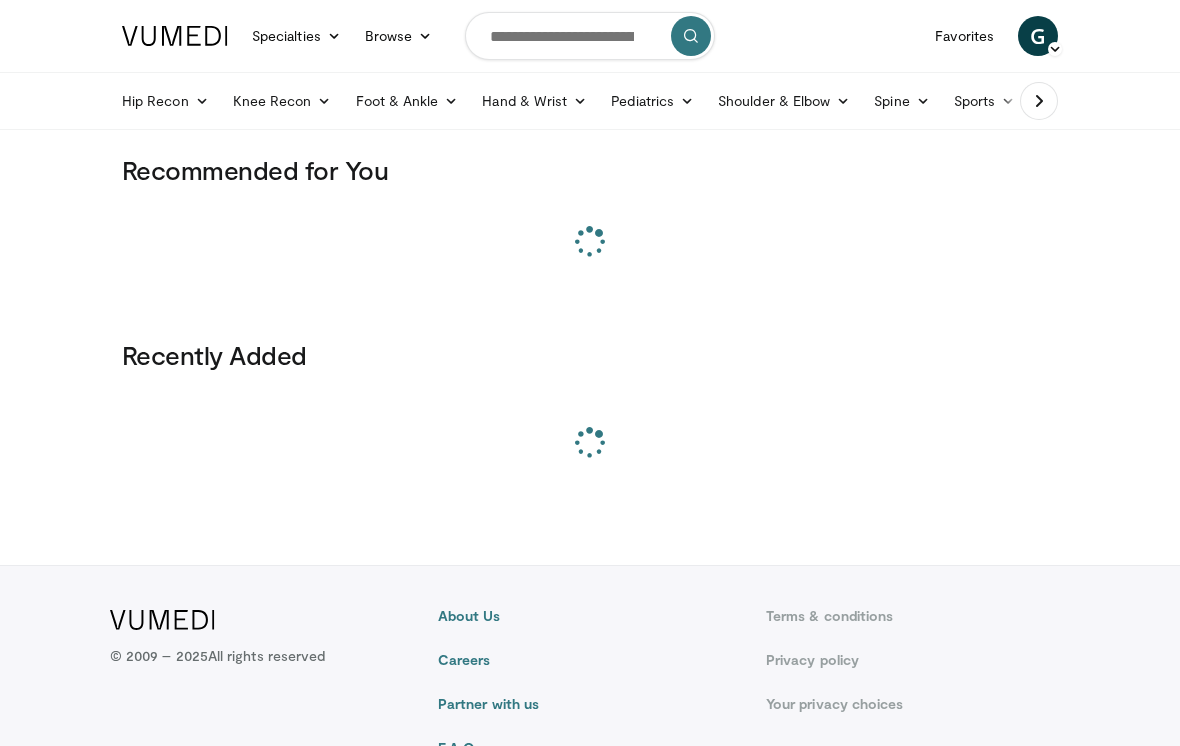 scroll, scrollTop: 0, scrollLeft: 0, axis: both 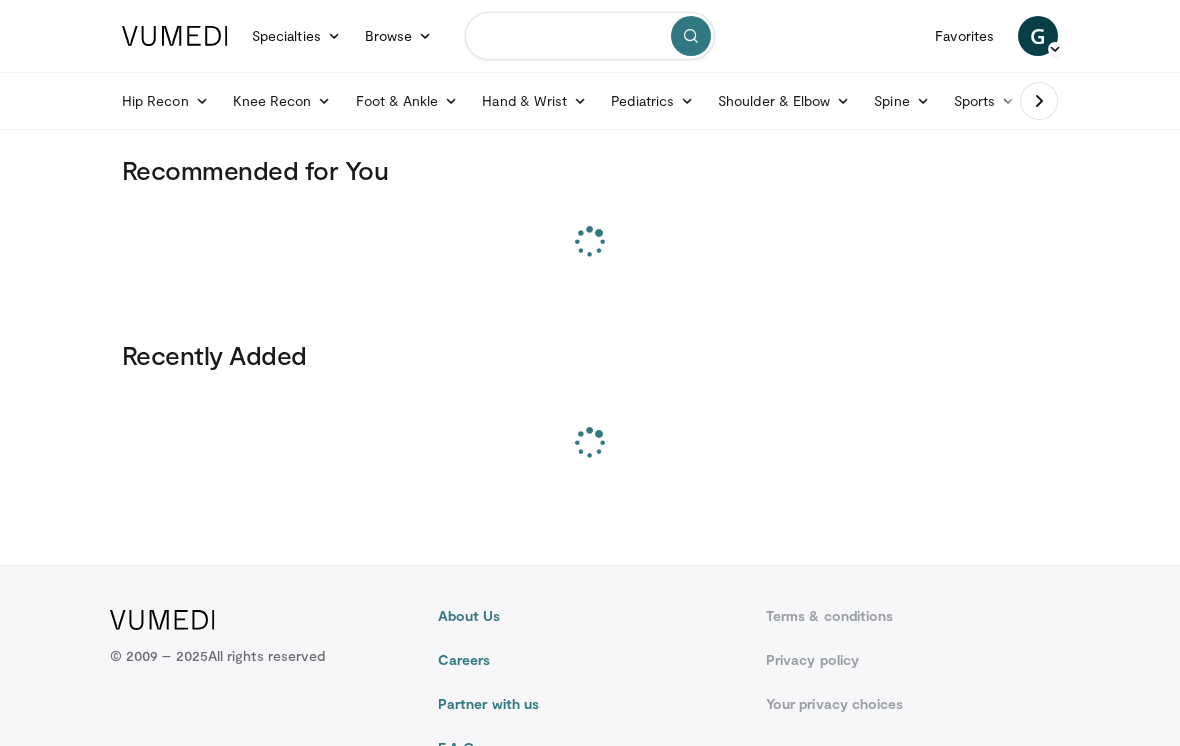 click at bounding box center [590, 36] 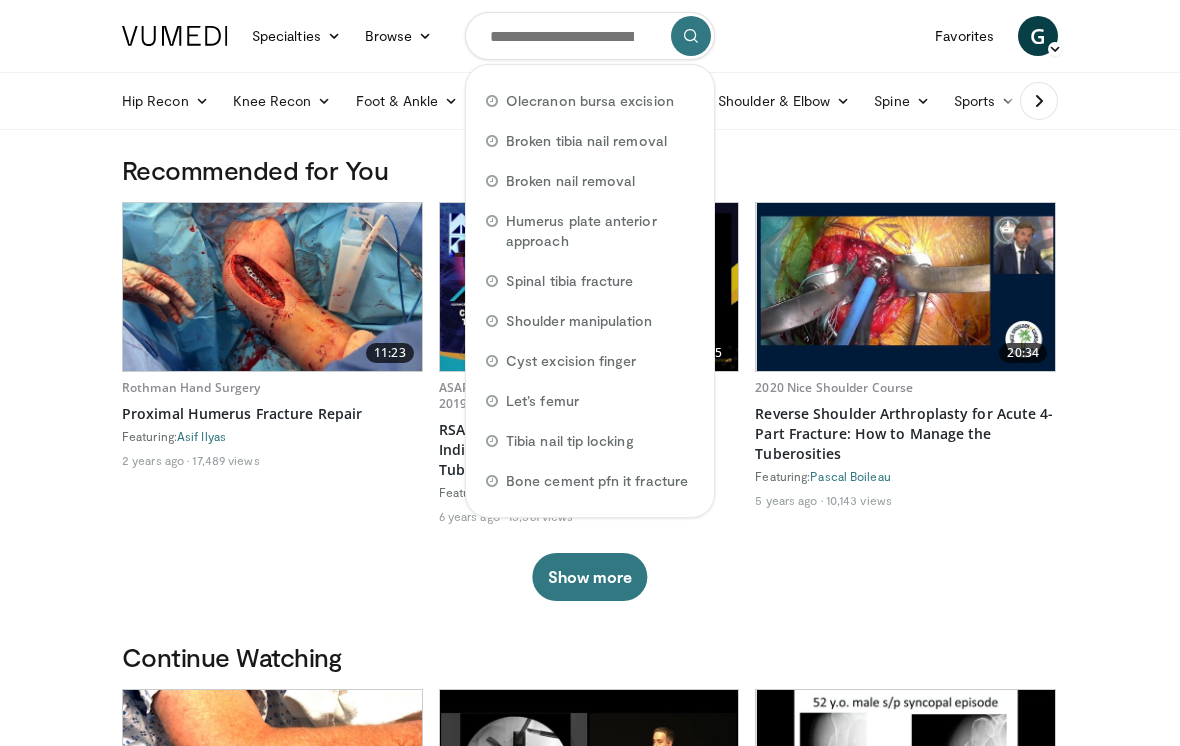click on "Specialties
Adult & Family Medicine
Allergy, Asthma, Immunology
Anesthesiology
Cardiology
Dental
Dermatology
Endocrinology
Gastroenterology & Hepatology
General Surgery
Hematology & Oncology
Infectious Disease
Nephrology
Neurology
Neurosurgery
Obstetrics & Gynecology
Ophthalmology
Oral Maxillofacial
Orthopaedics
Otolaryngology
Pediatrics
Plastic Surgery
Podiatry
Psychiatry
Pulmonology
Radiation Oncology
Radiology
Rheumatology
Urology" at bounding box center [590, 1441] 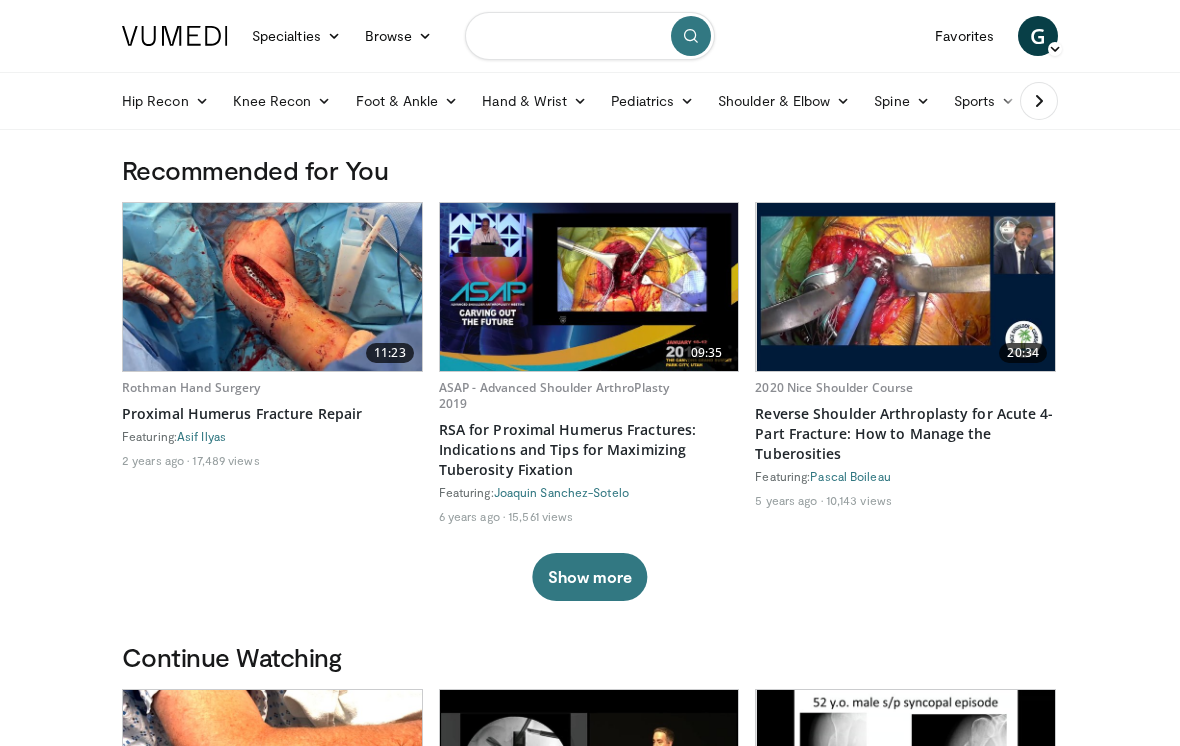 click at bounding box center [590, 36] 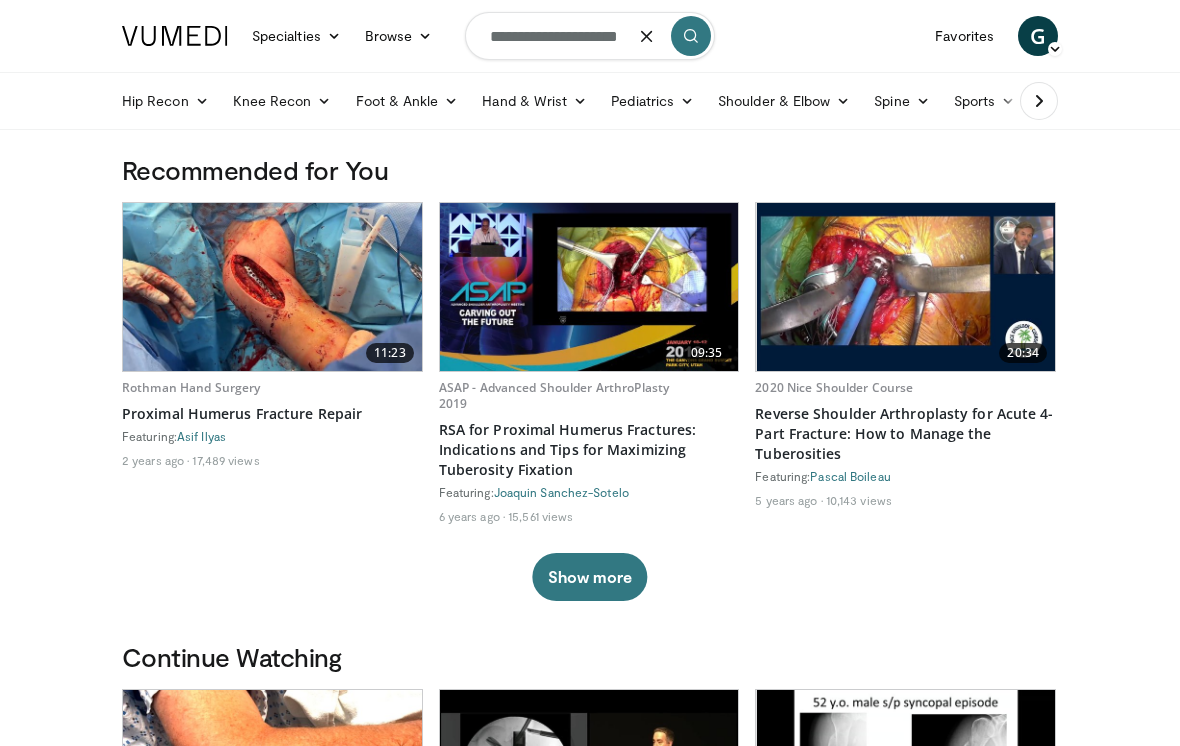 type on "**********" 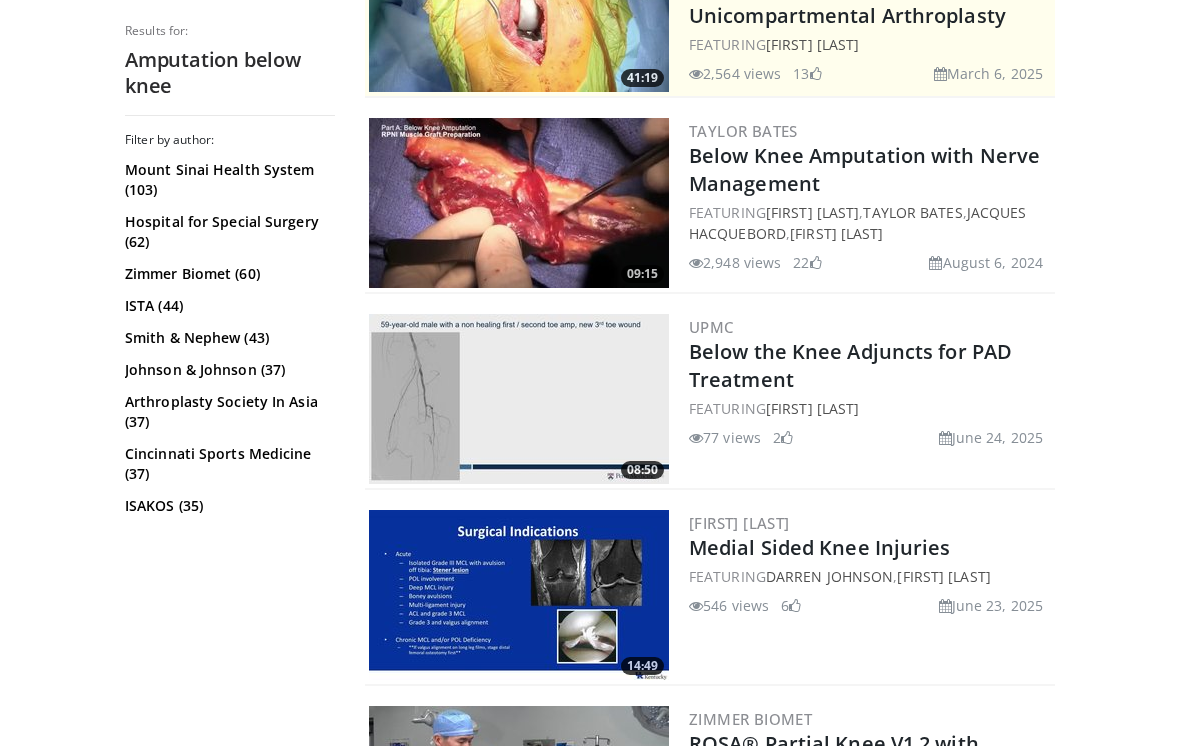 scroll, scrollTop: 499, scrollLeft: 0, axis: vertical 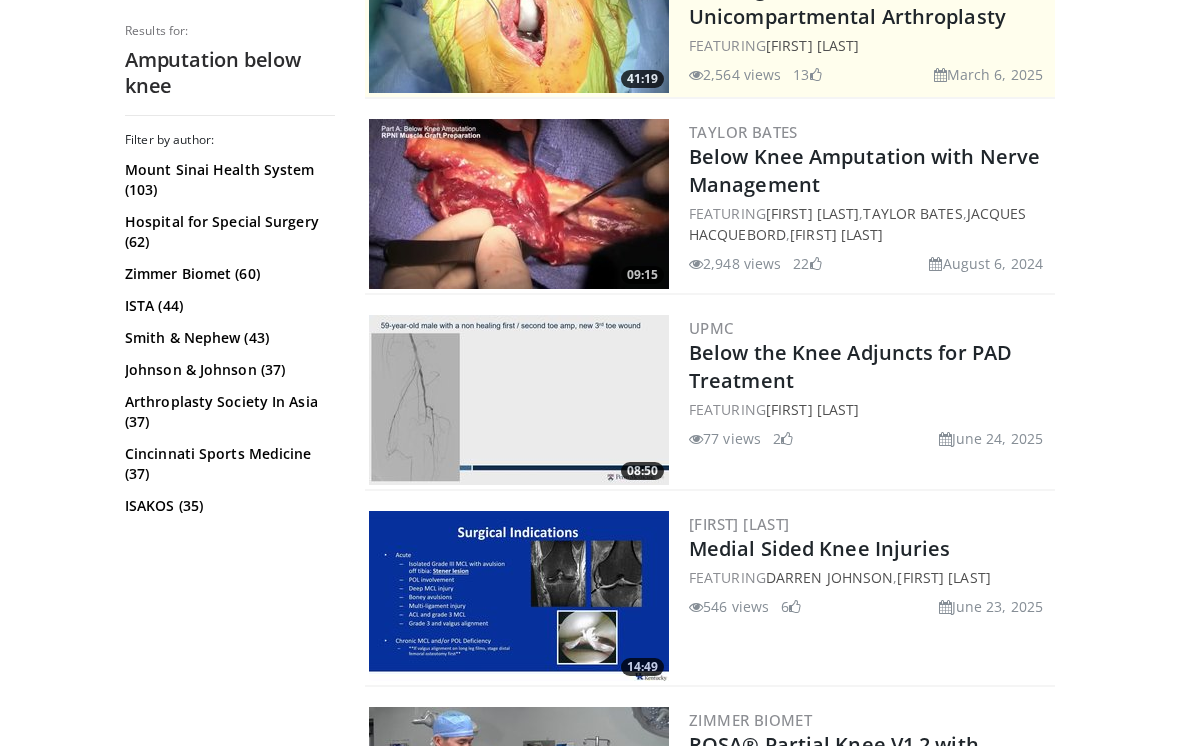 click on "Below Knee Amputation with Nerve Management" at bounding box center [870, 171] 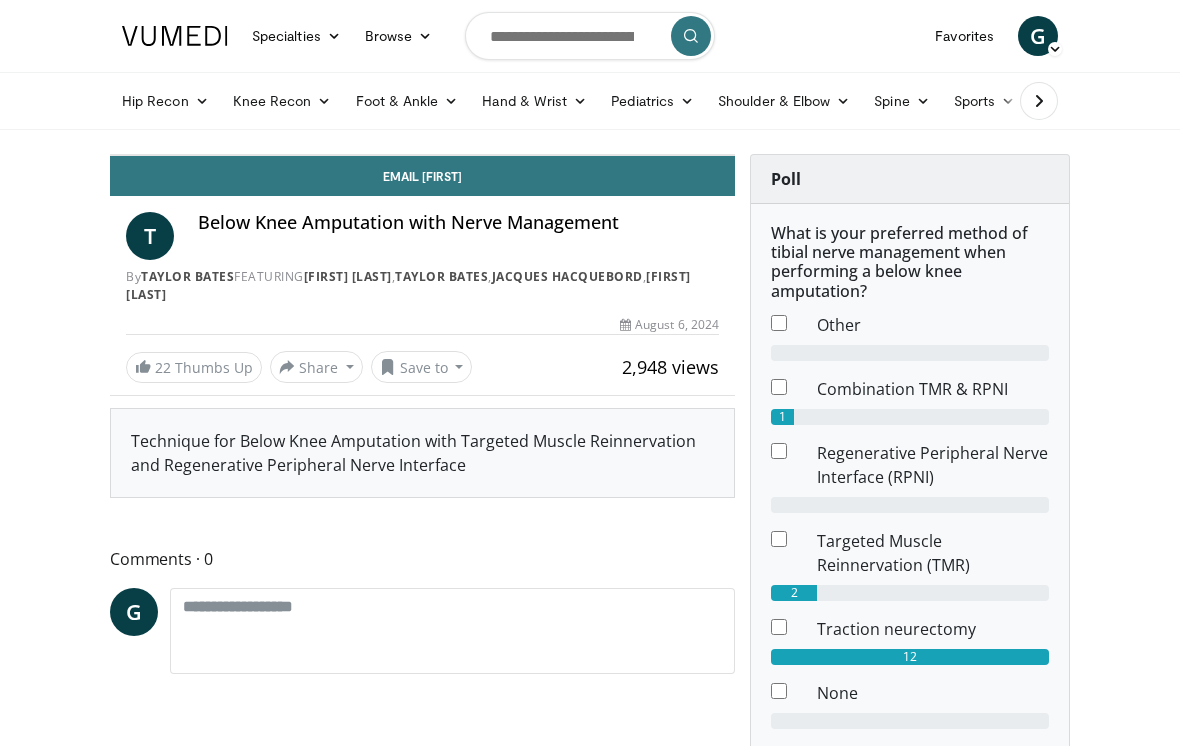 scroll, scrollTop: 0, scrollLeft: 0, axis: both 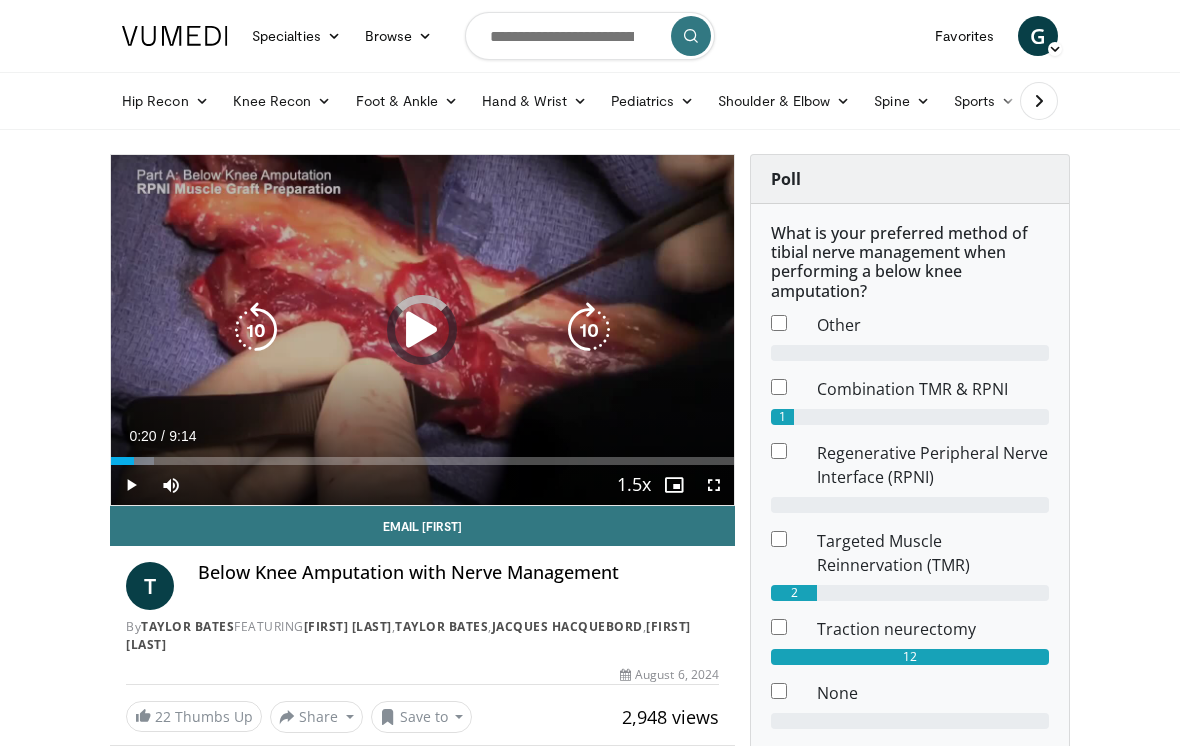 click at bounding box center (122, 461) 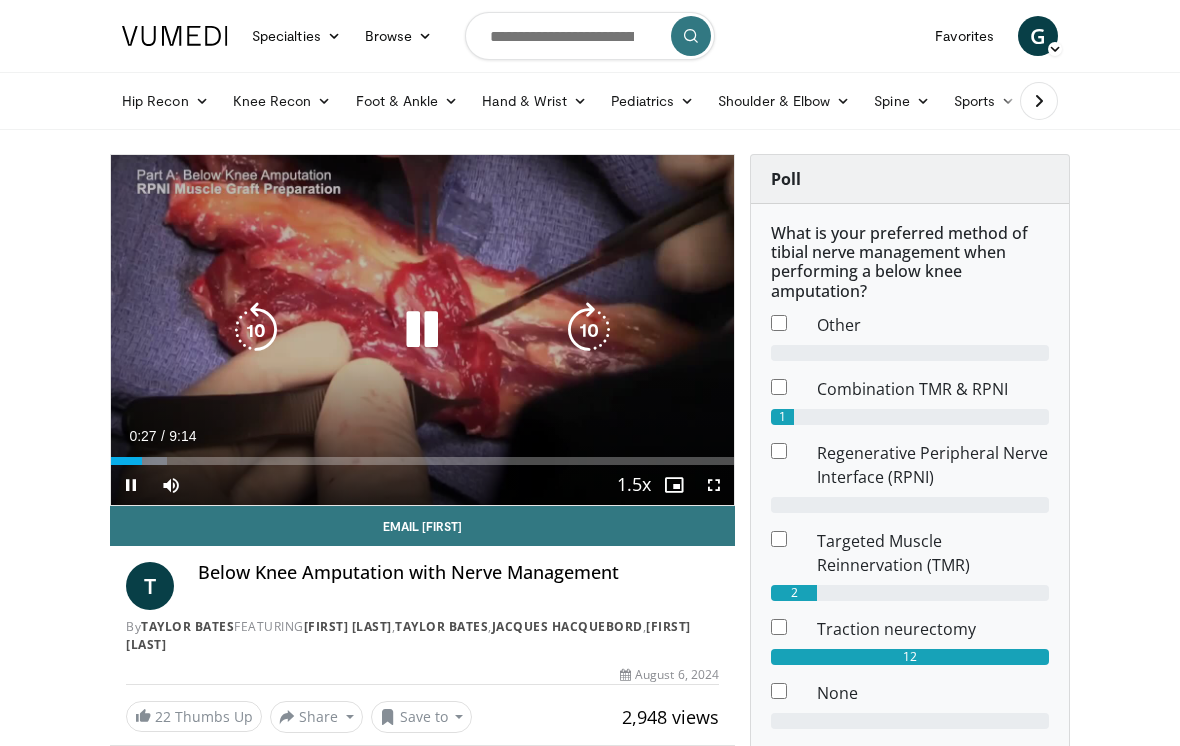 click at bounding box center (422, 330) 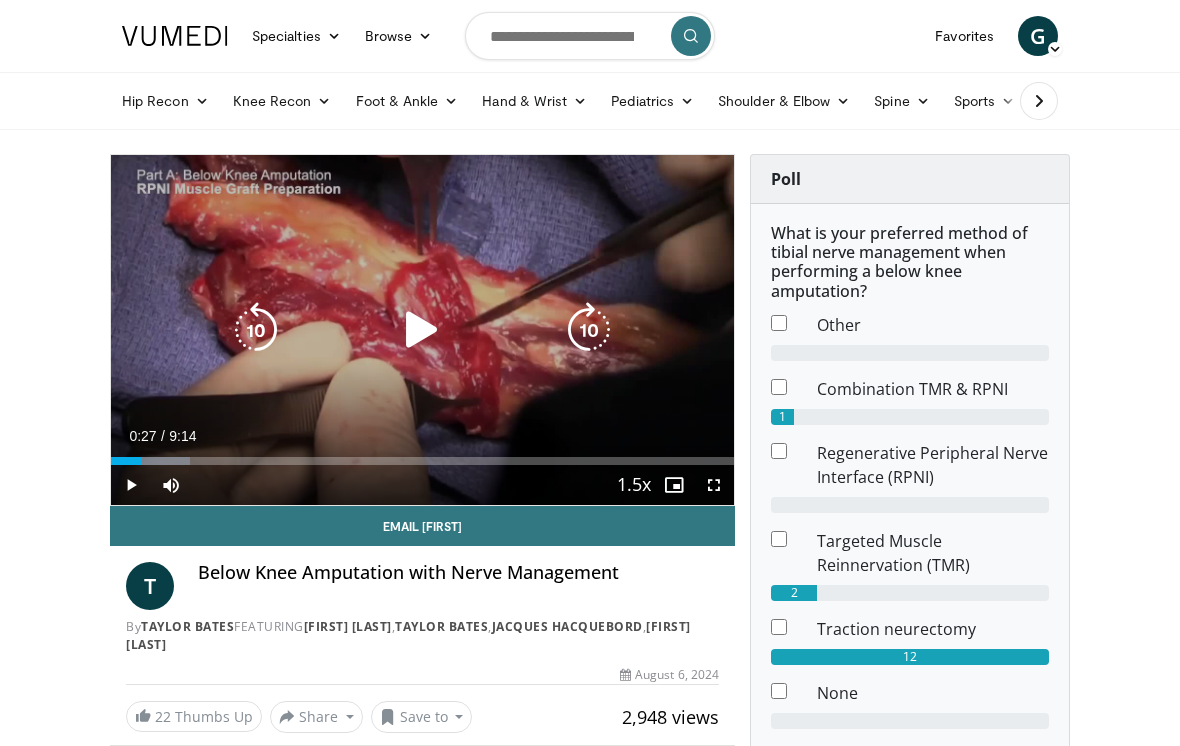 click on "10 seconds
Tap to unmute" at bounding box center [422, 330] 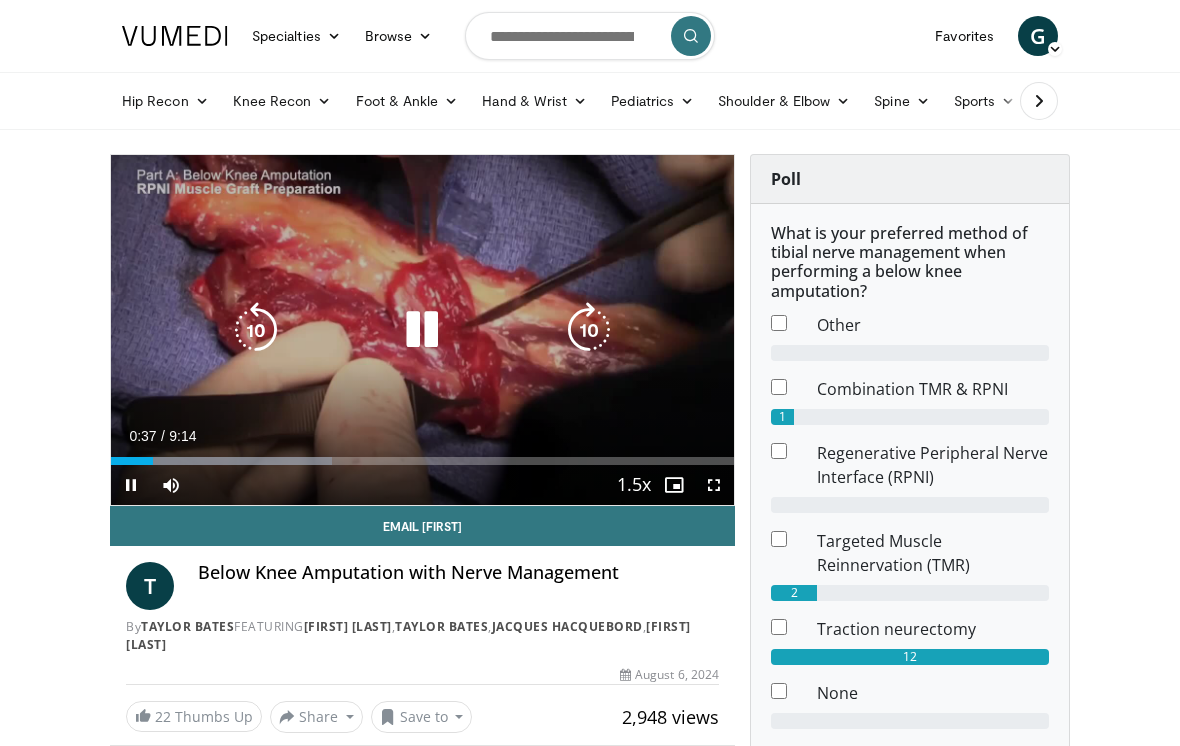 click at bounding box center [589, 330] 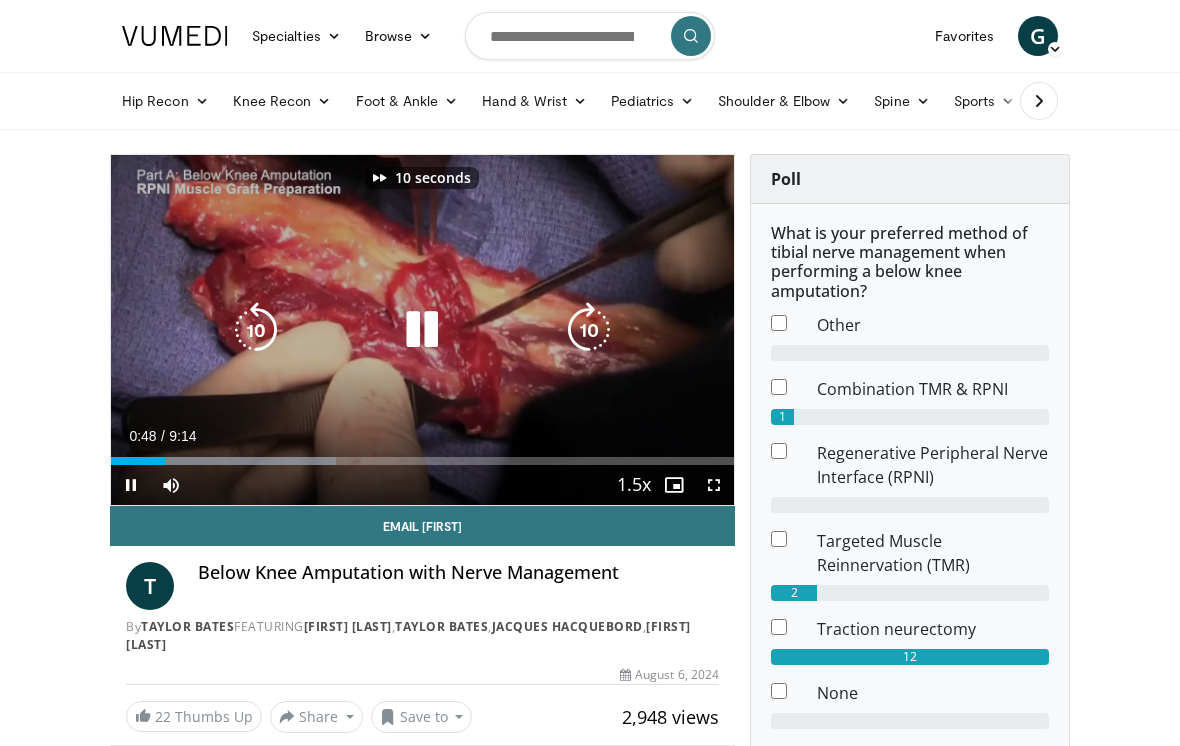 click at bounding box center (589, 330) 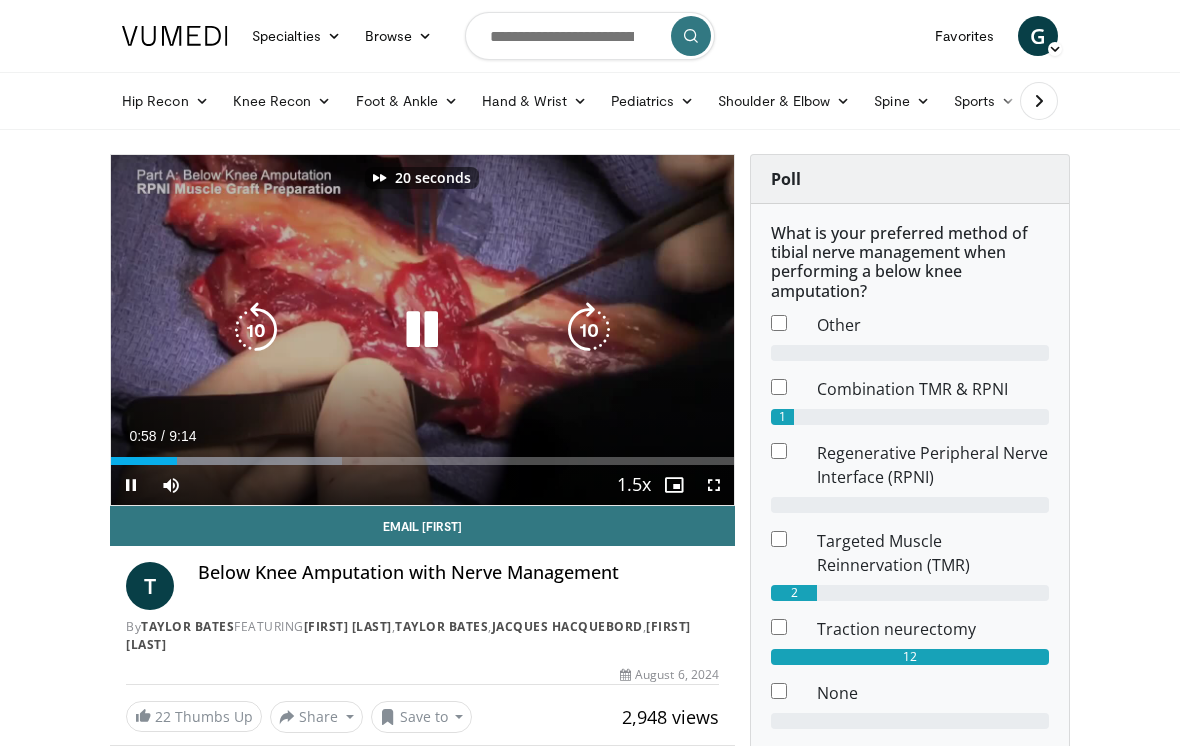 click at bounding box center (589, 330) 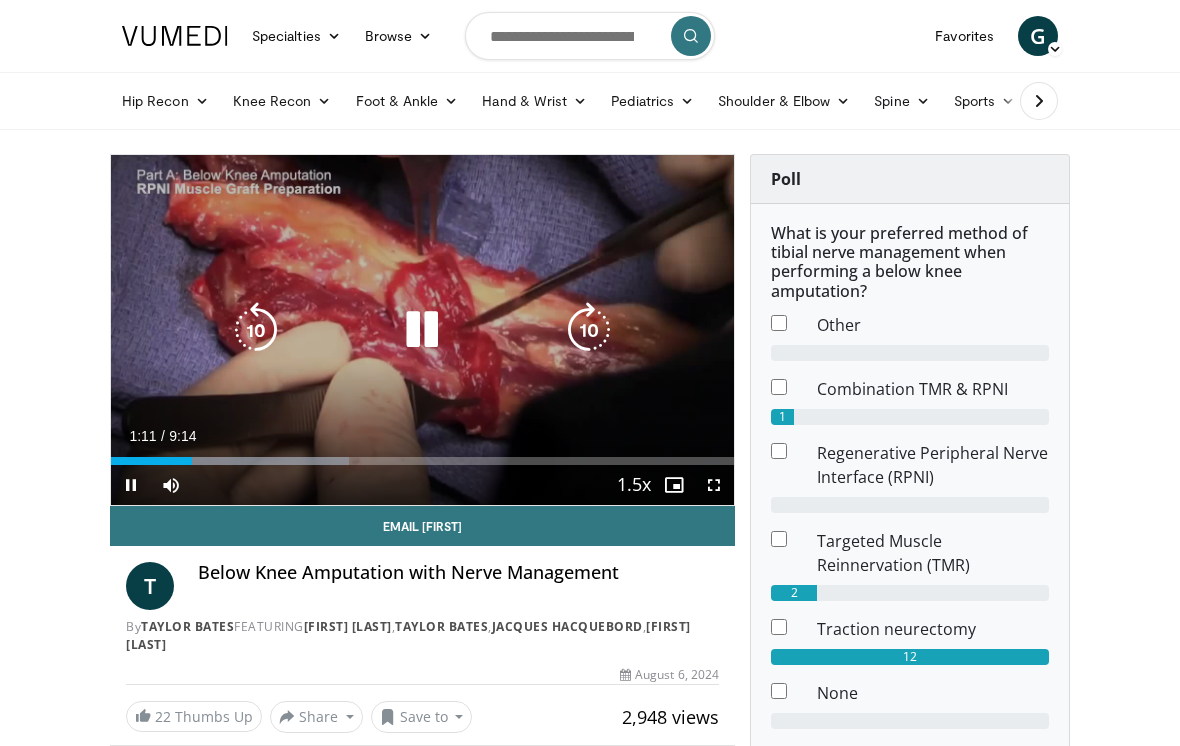 click at bounding box center [256, 330] 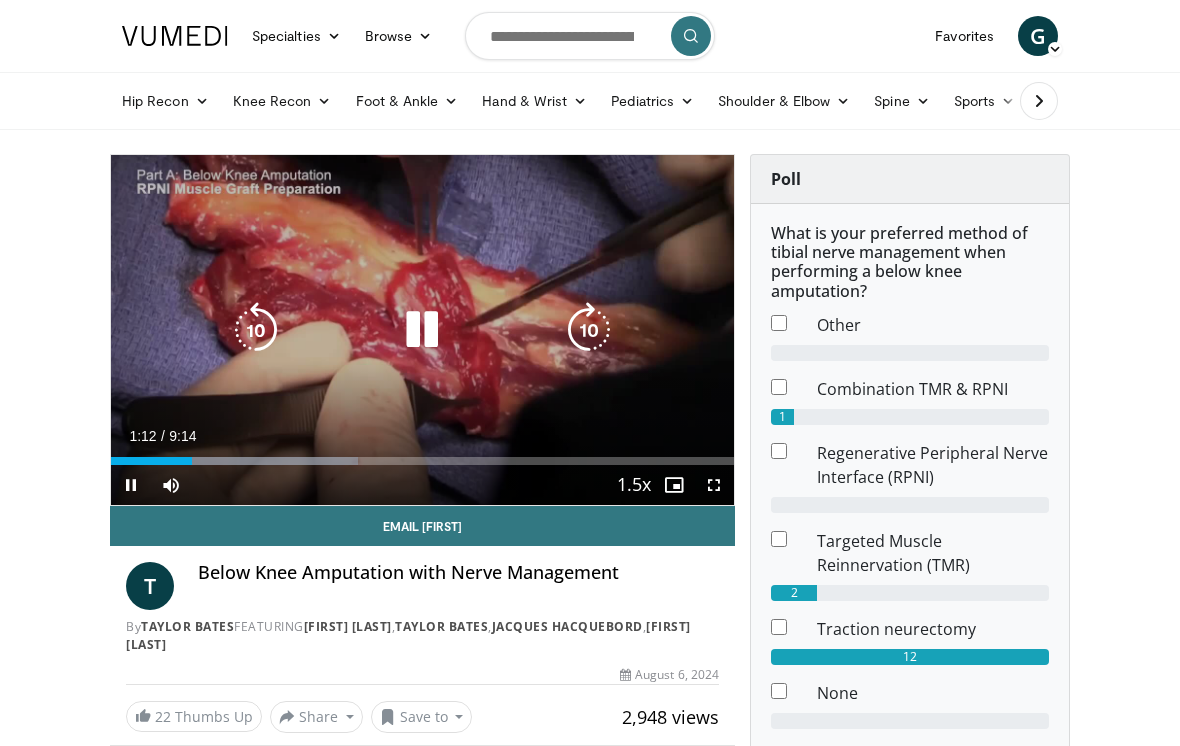 click at bounding box center (256, 330) 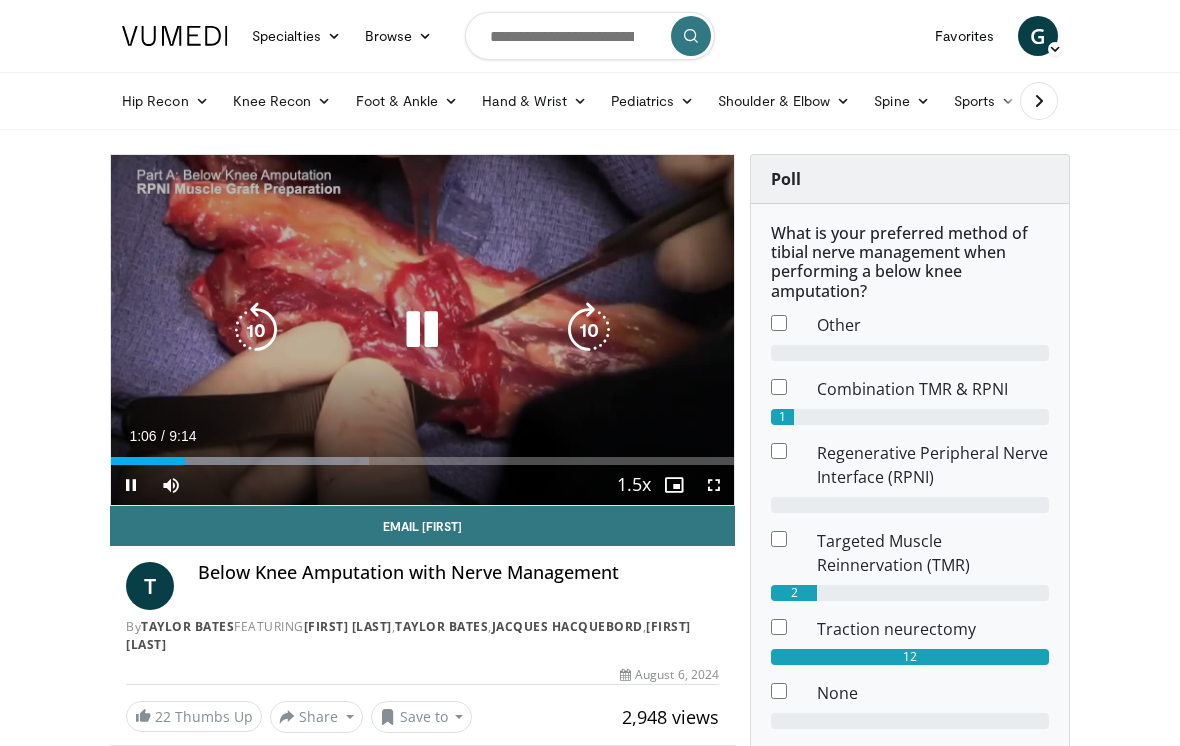 click at bounding box center [589, 330] 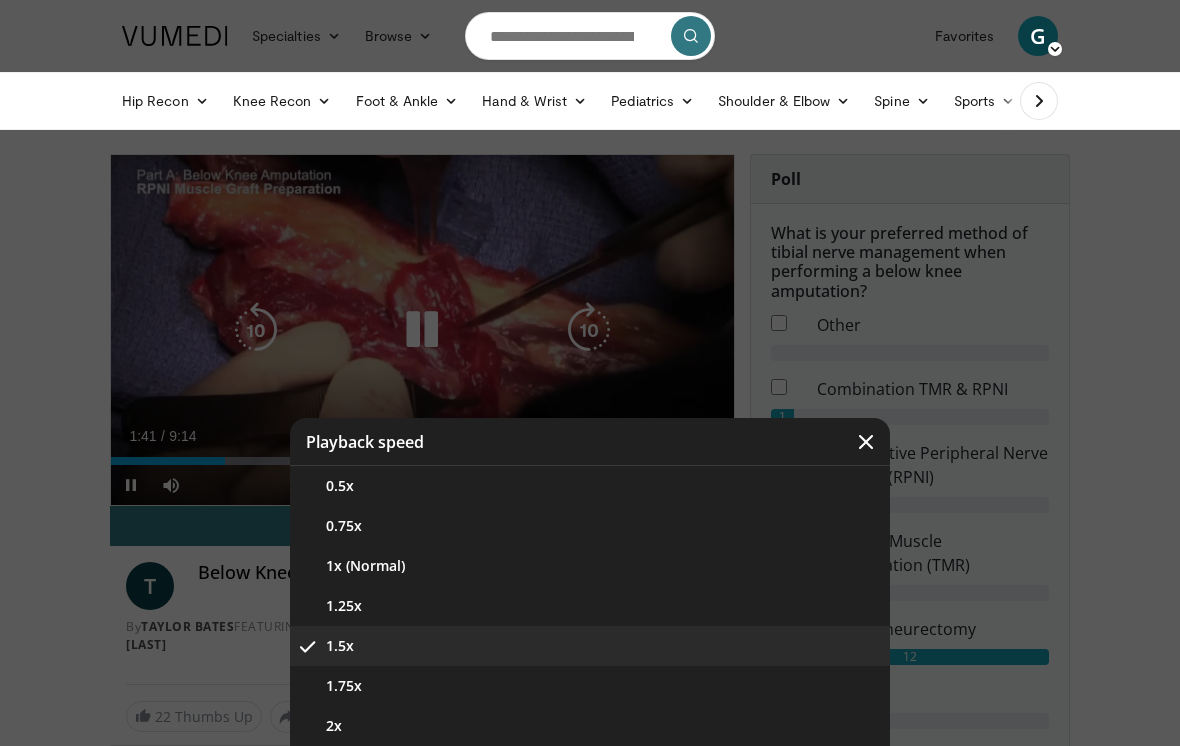 click on "1x (Normal)" at bounding box center (590, 566) 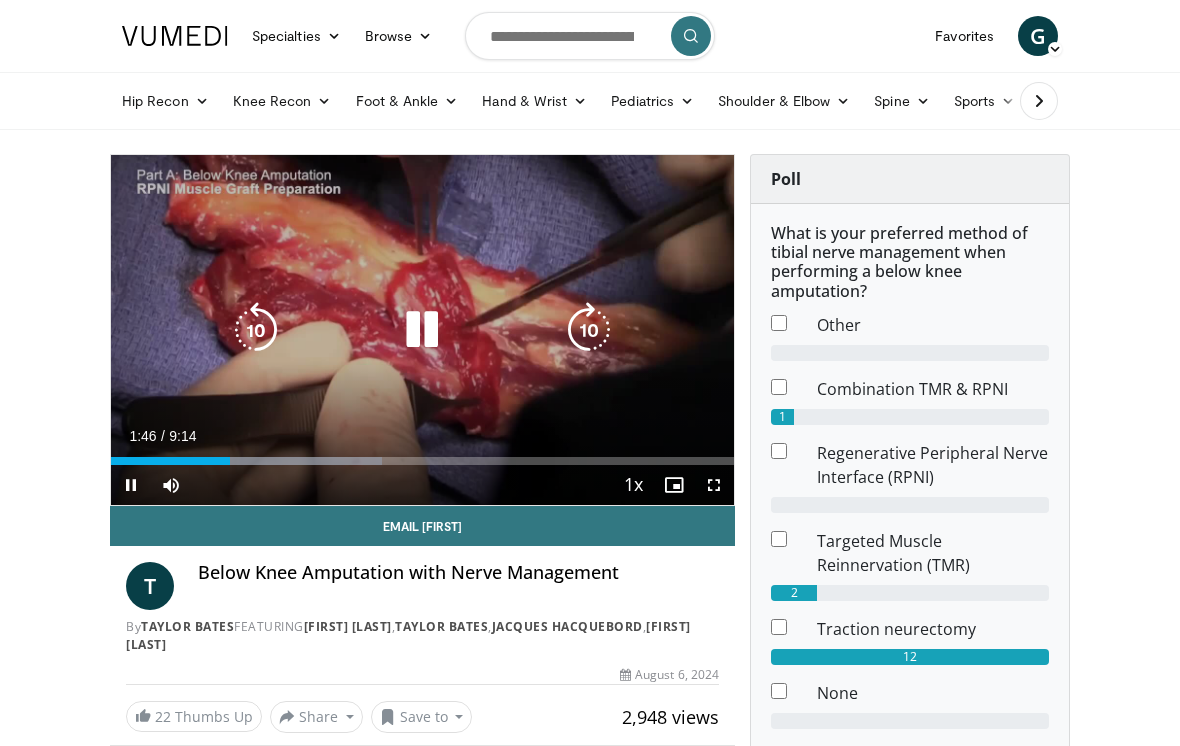 click at bounding box center [256, 330] 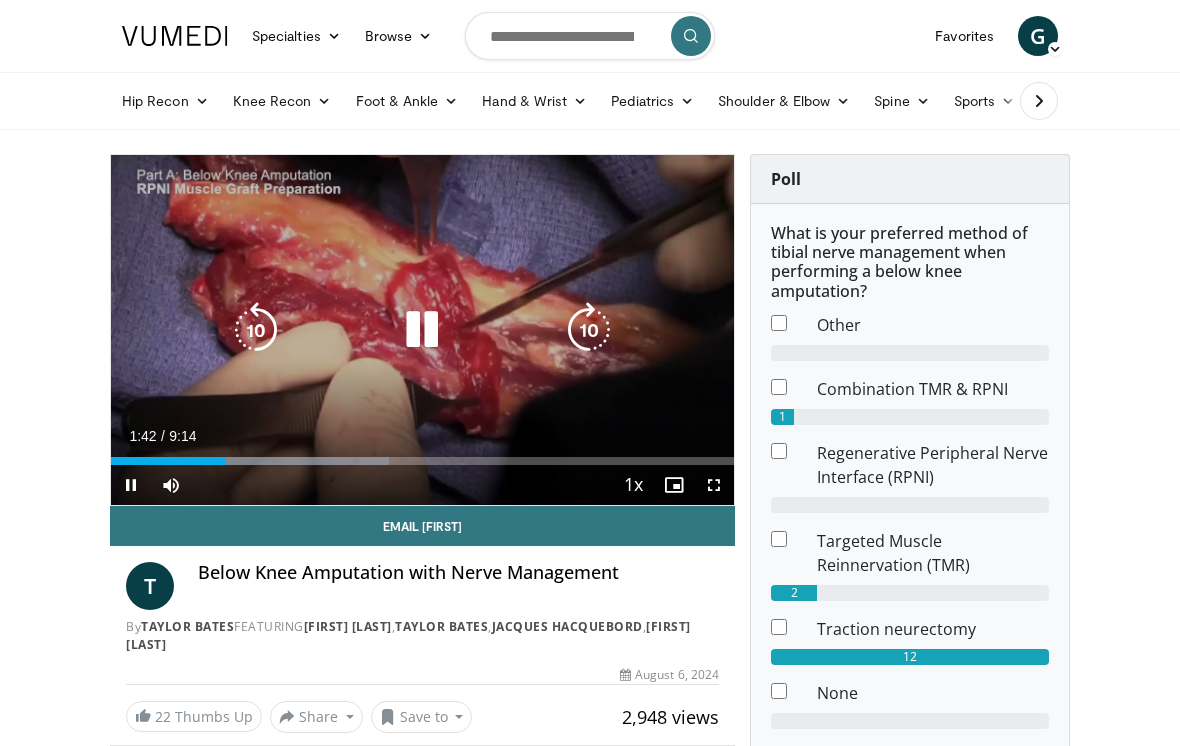 click at bounding box center [589, 330] 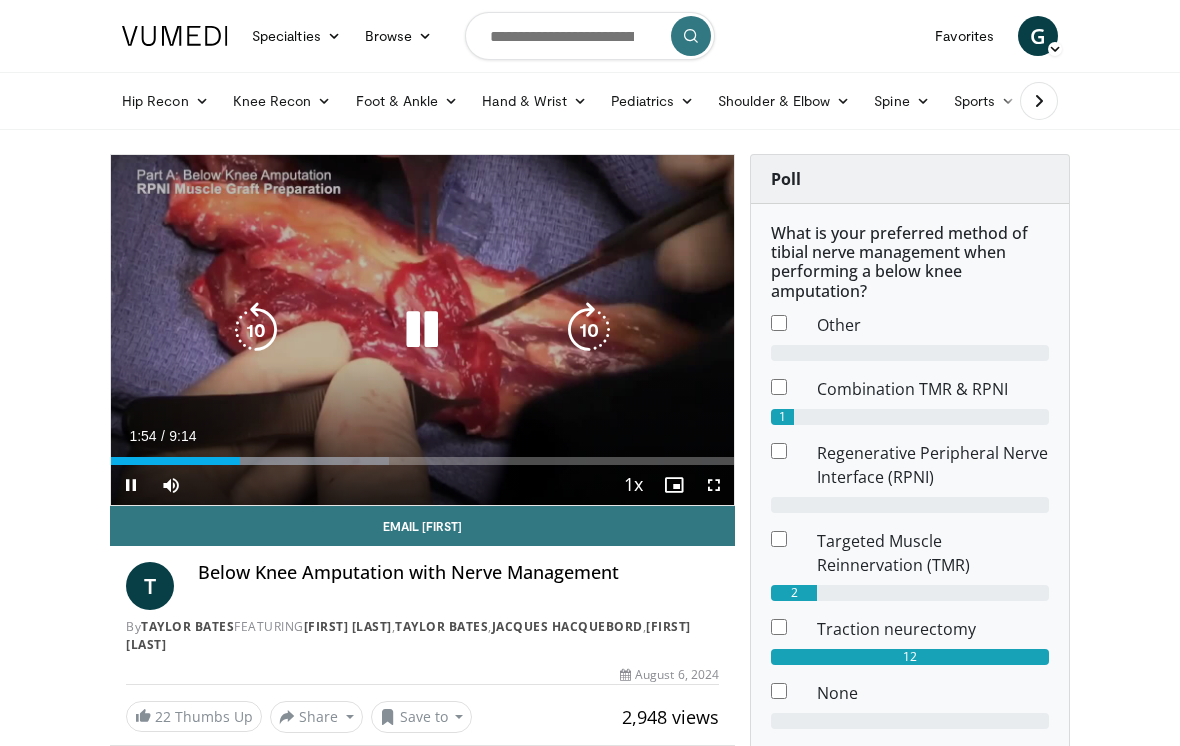 click at bounding box center [589, 330] 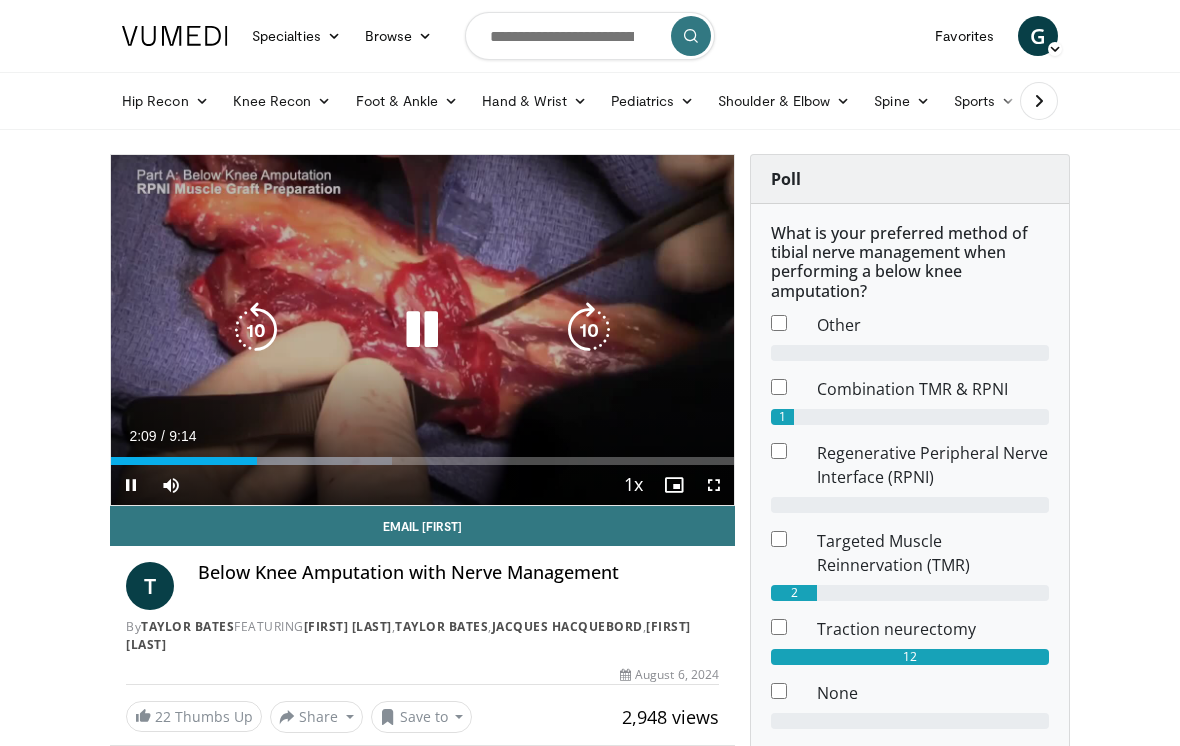 click at bounding box center [589, 330] 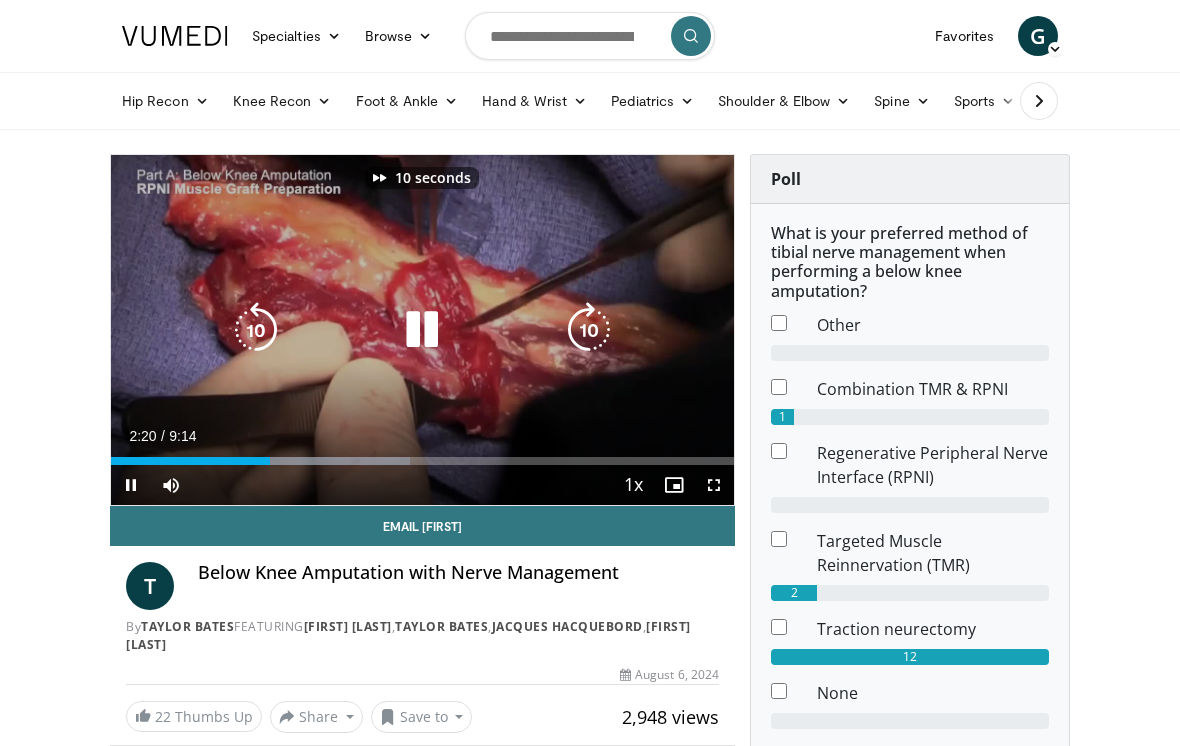 click at bounding box center [256, 330] 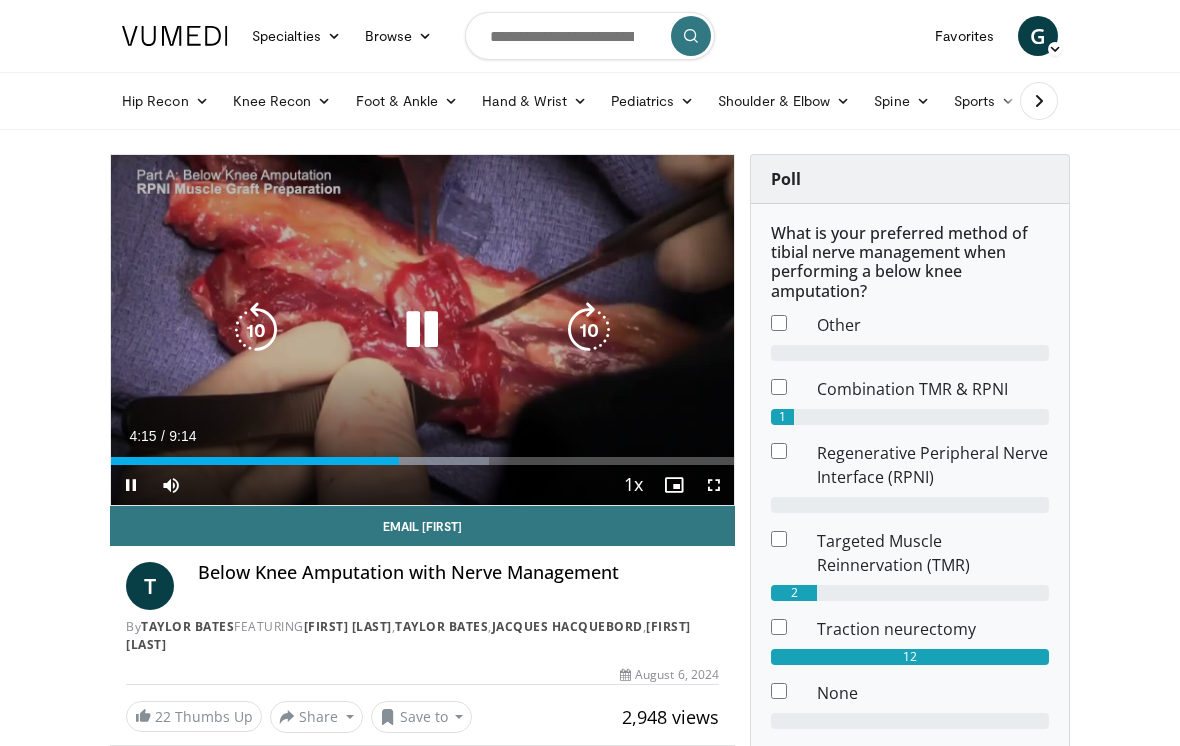 click at bounding box center (589, 330) 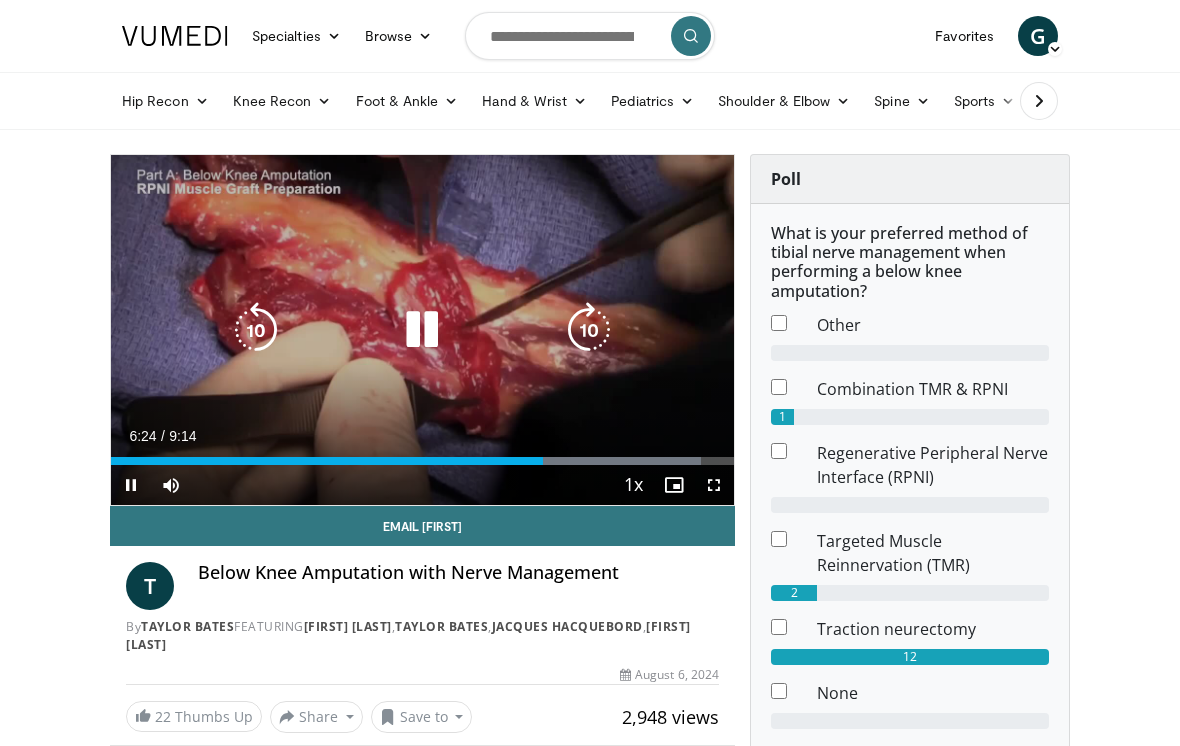 click at bounding box center [589, 330] 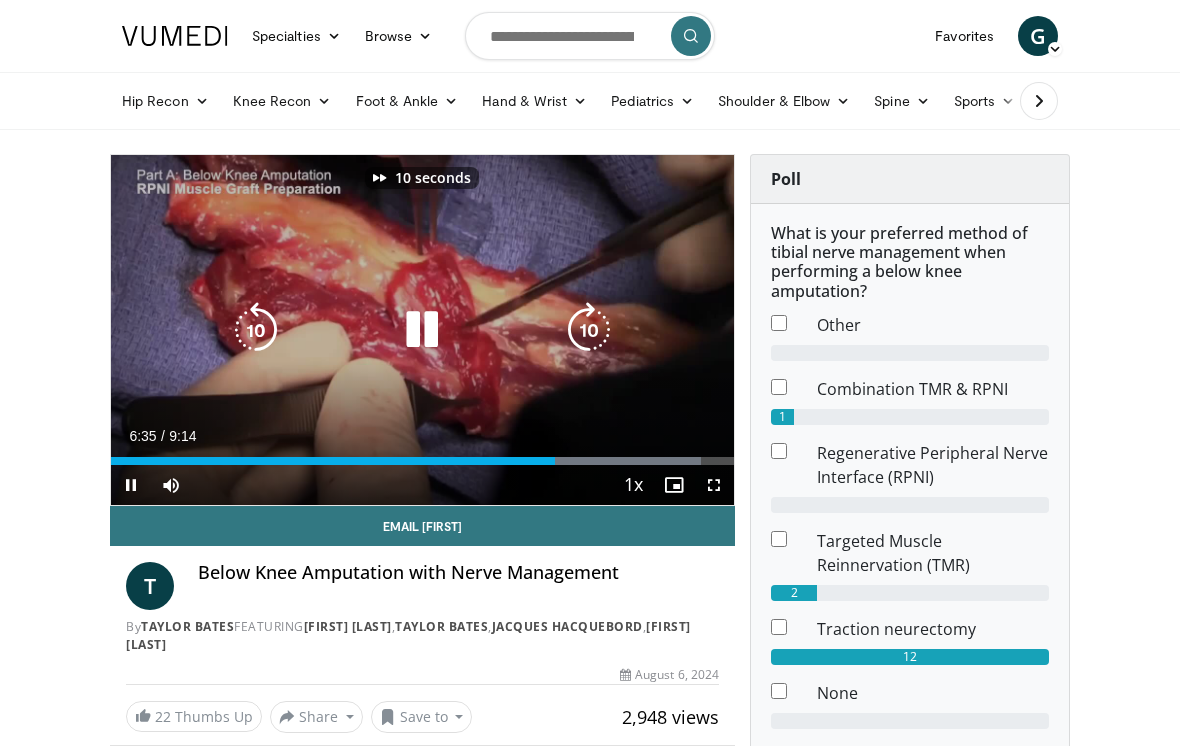 click at bounding box center [589, 330] 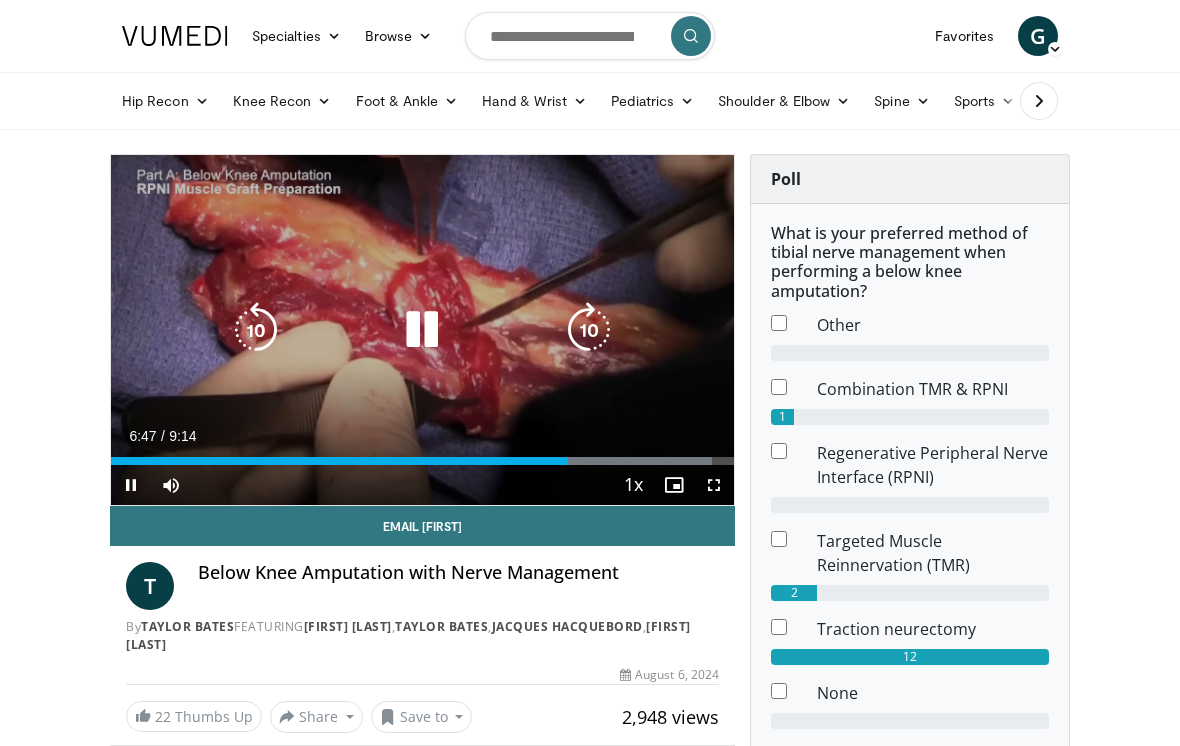 click at bounding box center (589, 330) 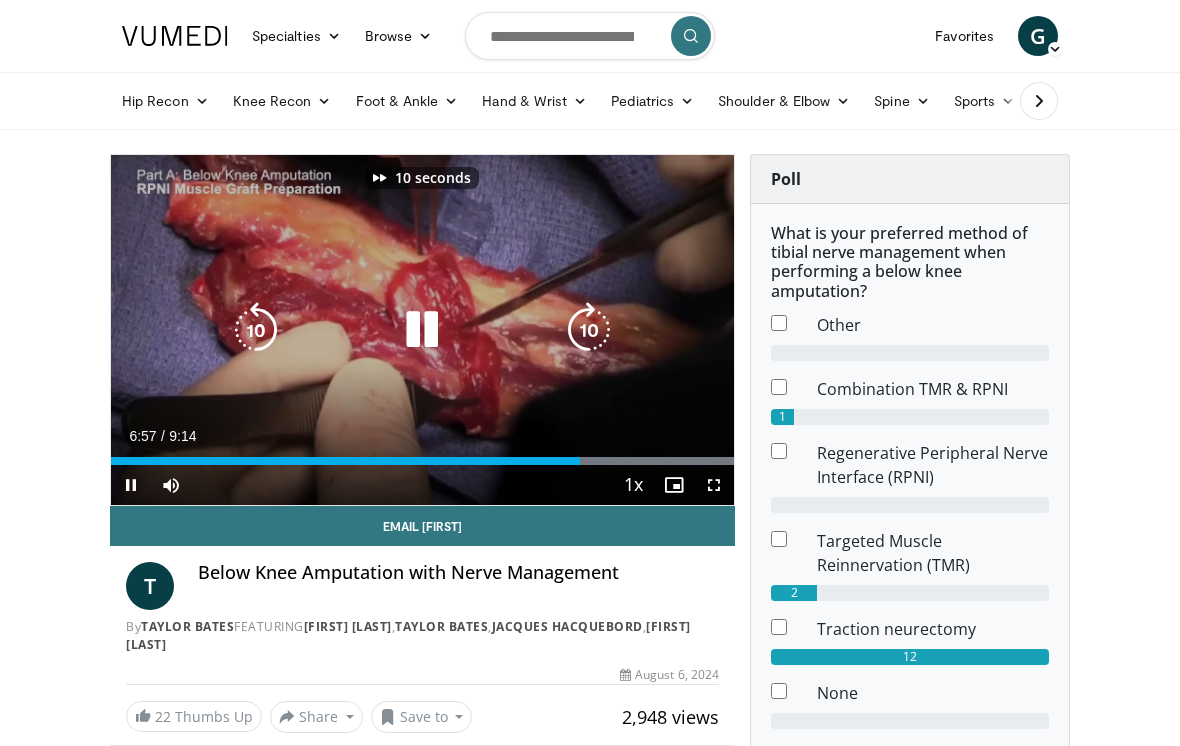 click at bounding box center (589, 330) 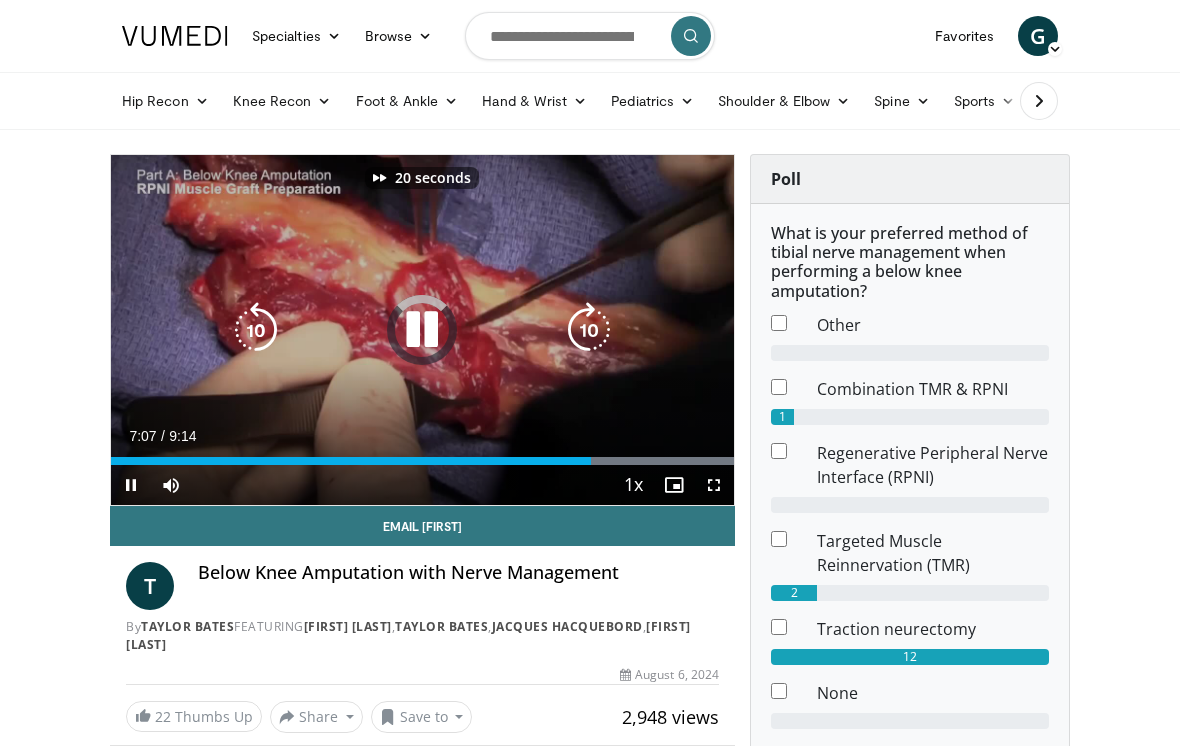 click at bounding box center [589, 330] 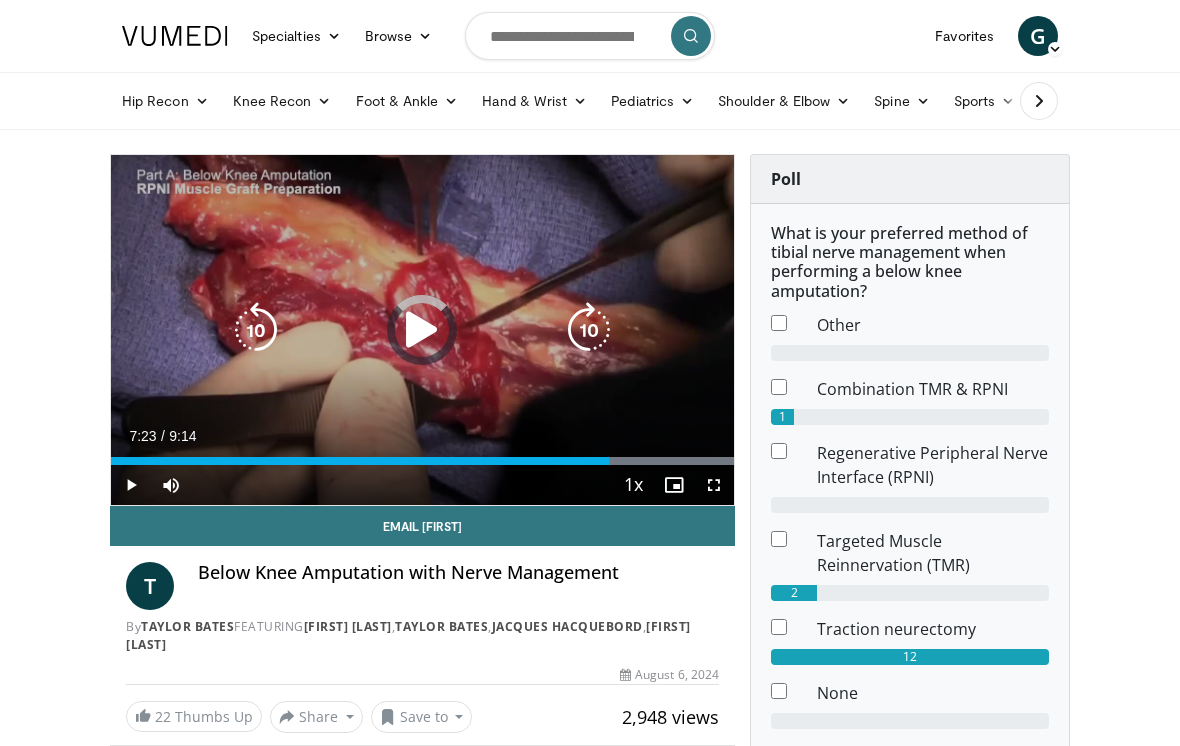 click at bounding box center (360, 461) 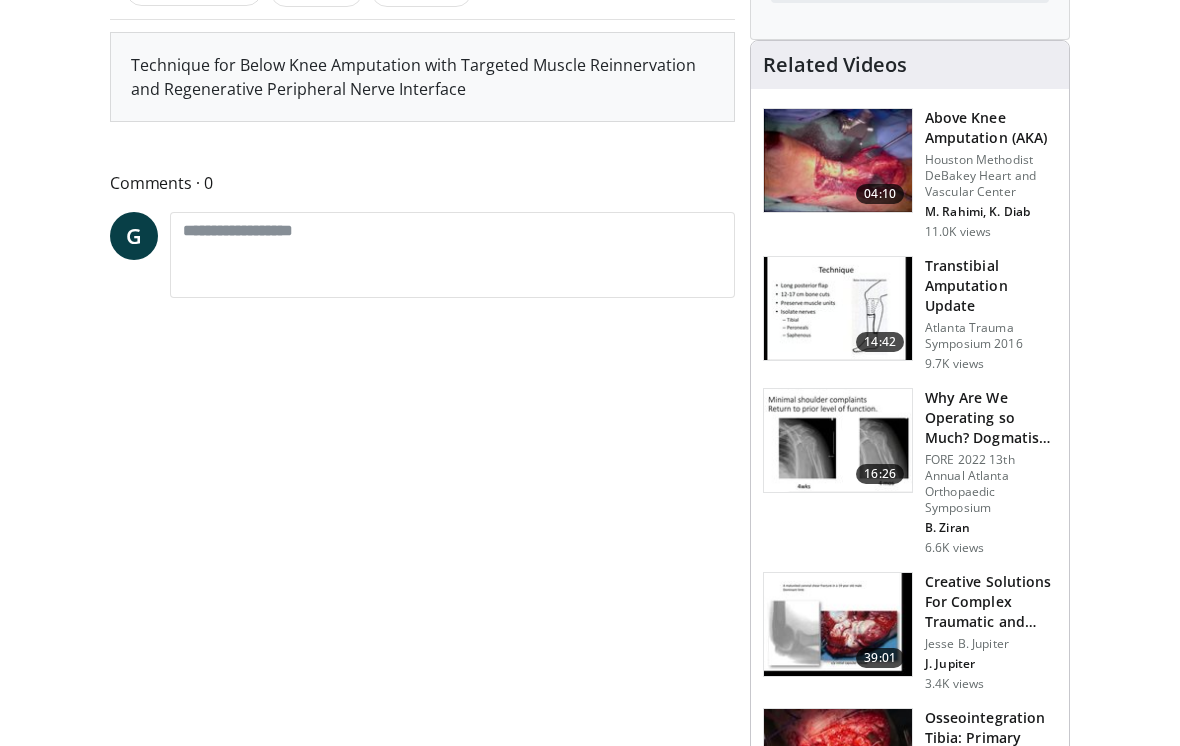 scroll, scrollTop: 719, scrollLeft: 0, axis: vertical 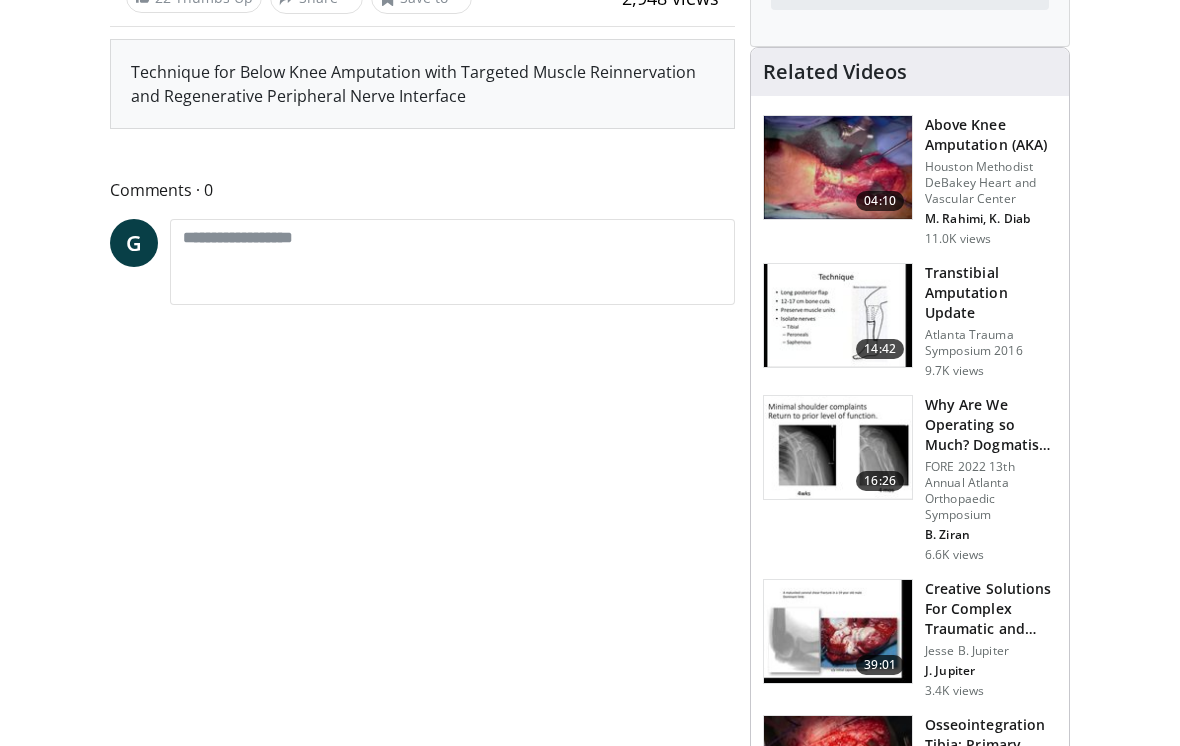 click on "Transtibial Amputation Update" at bounding box center (991, 293) 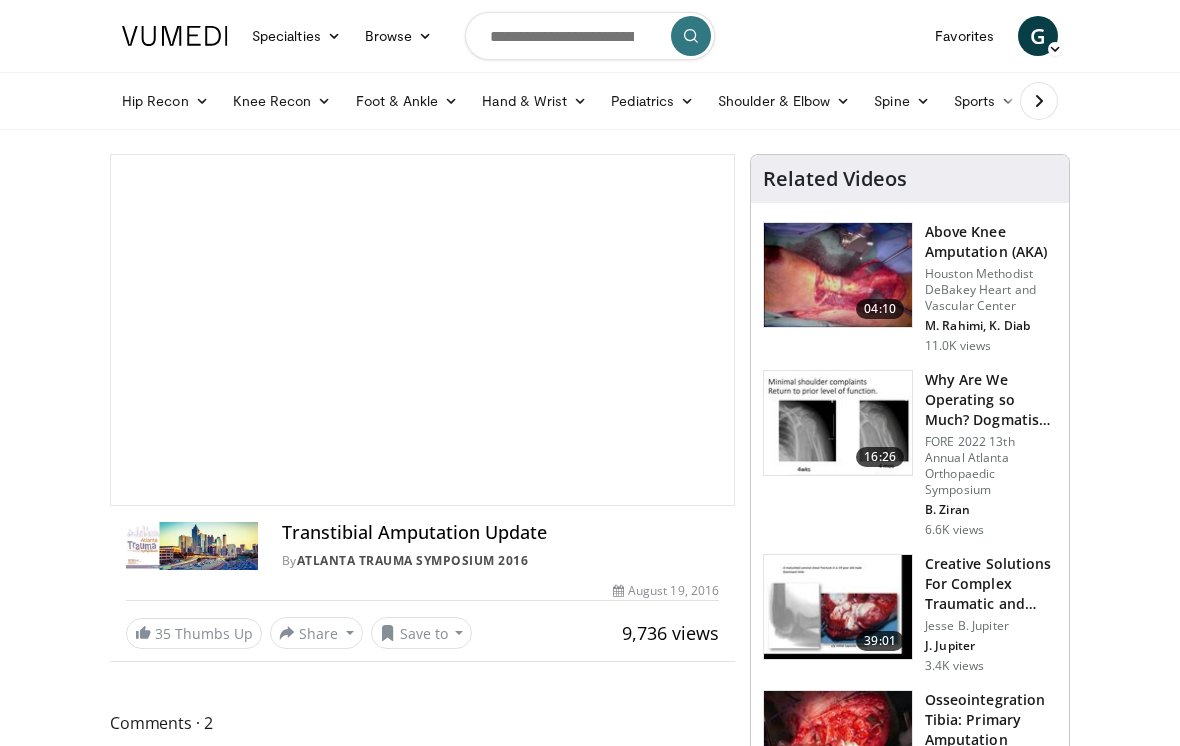scroll, scrollTop: 0, scrollLeft: 0, axis: both 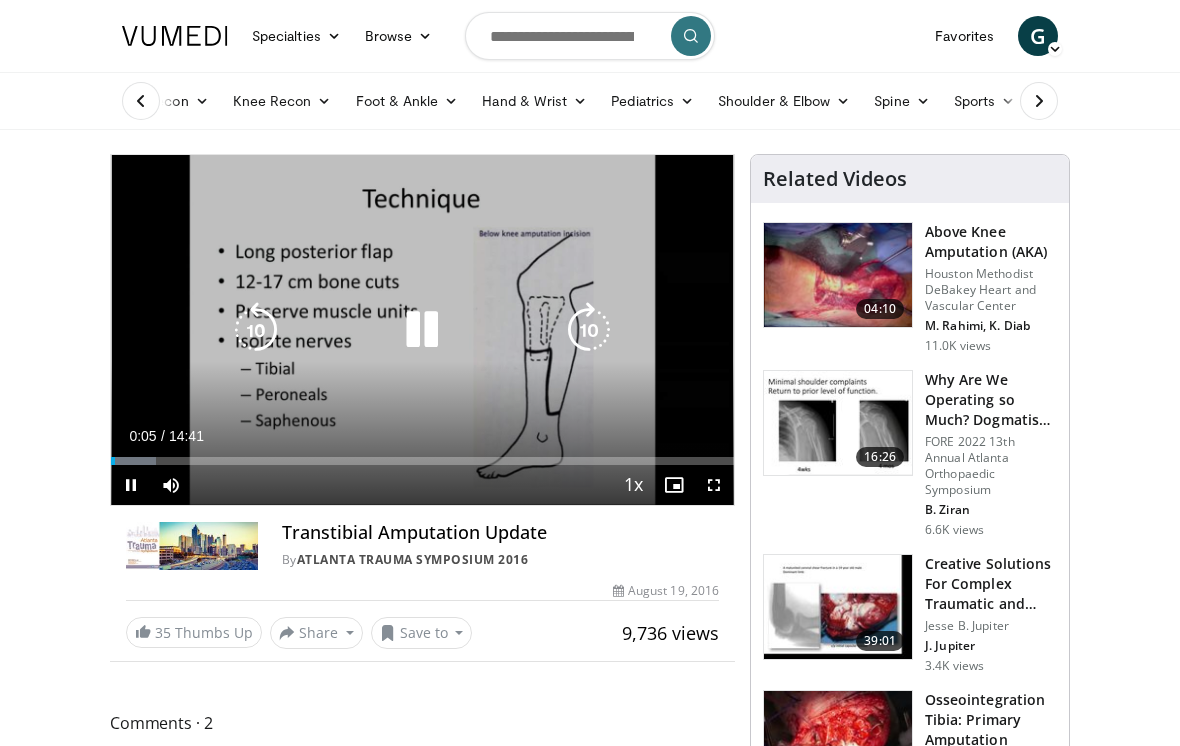 click at bounding box center [589, 330] 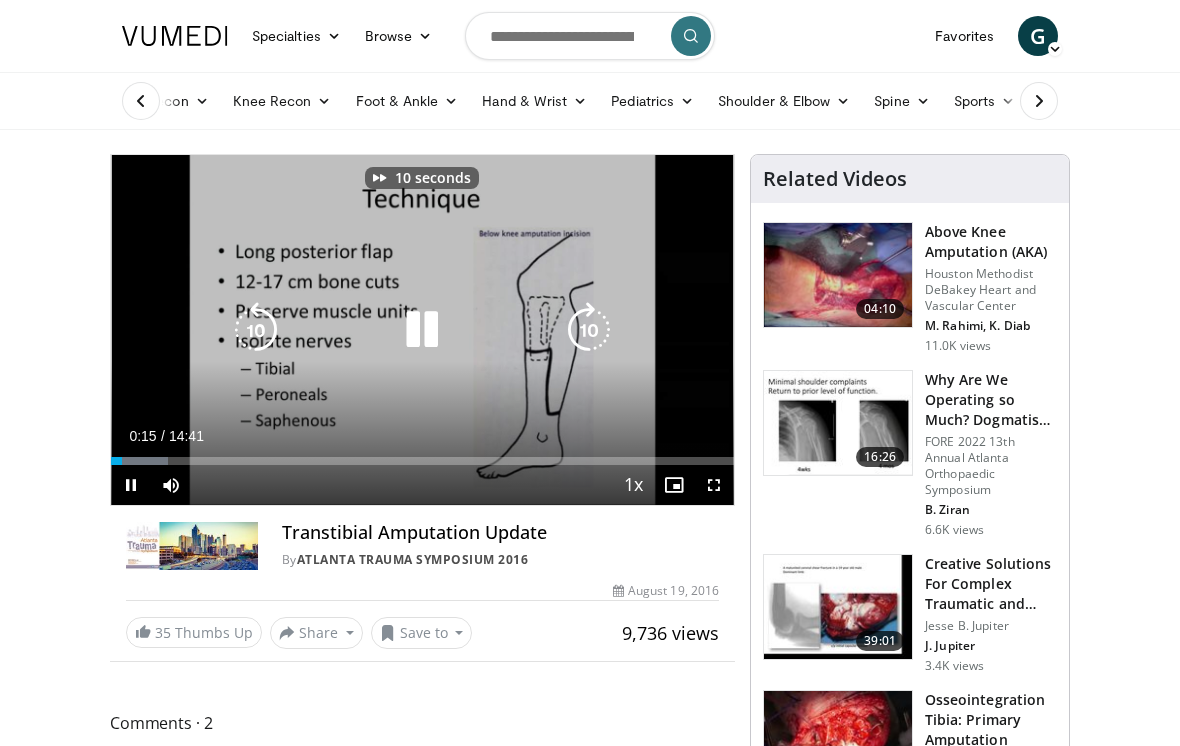click at bounding box center [589, 330] 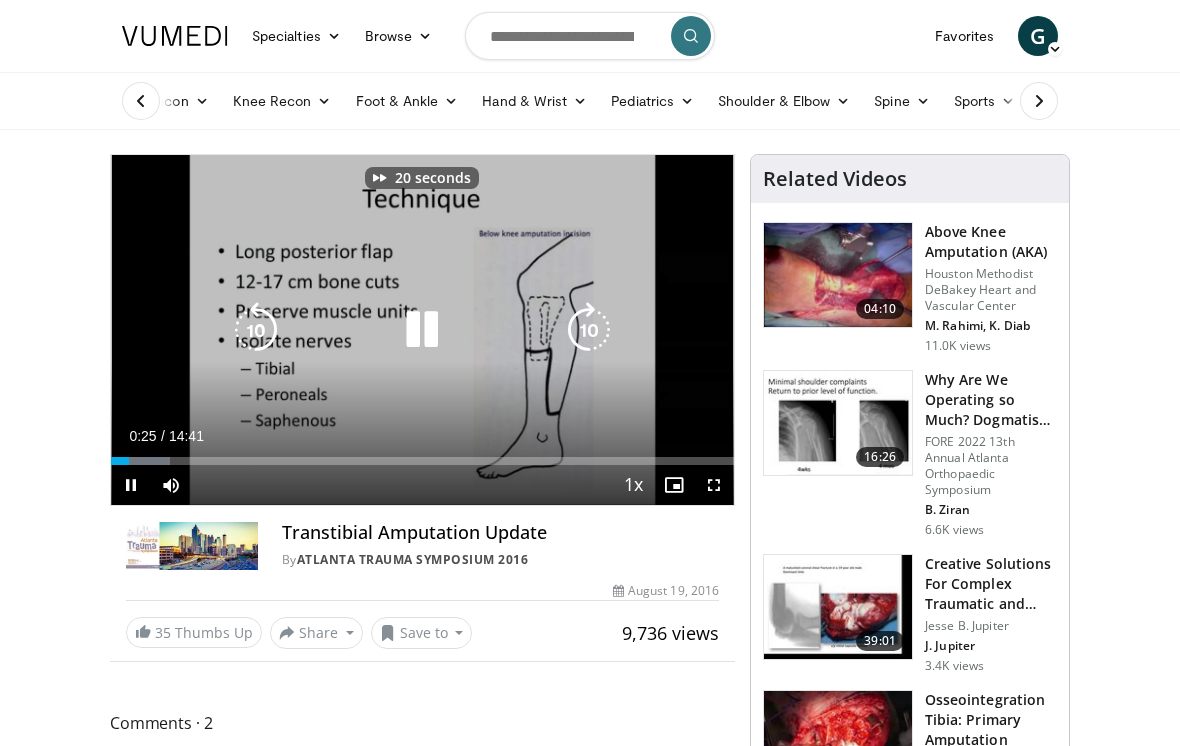 click at bounding box center [589, 330] 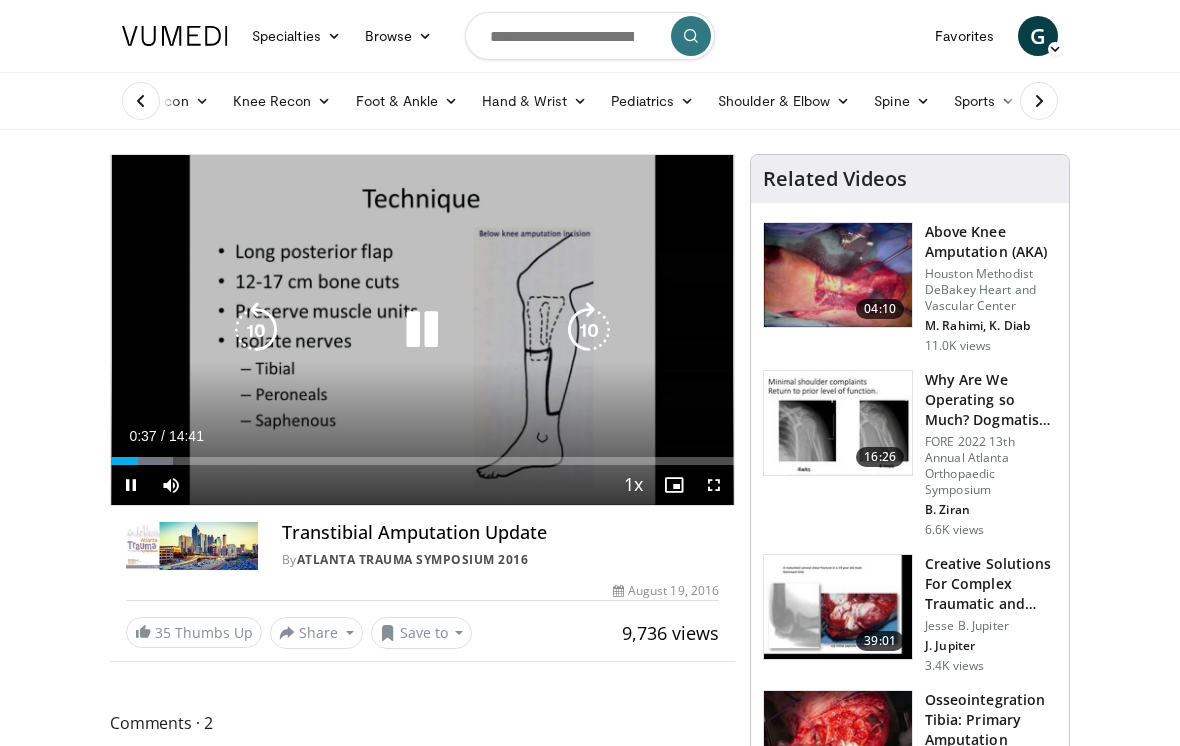 click at bounding box center [589, 330] 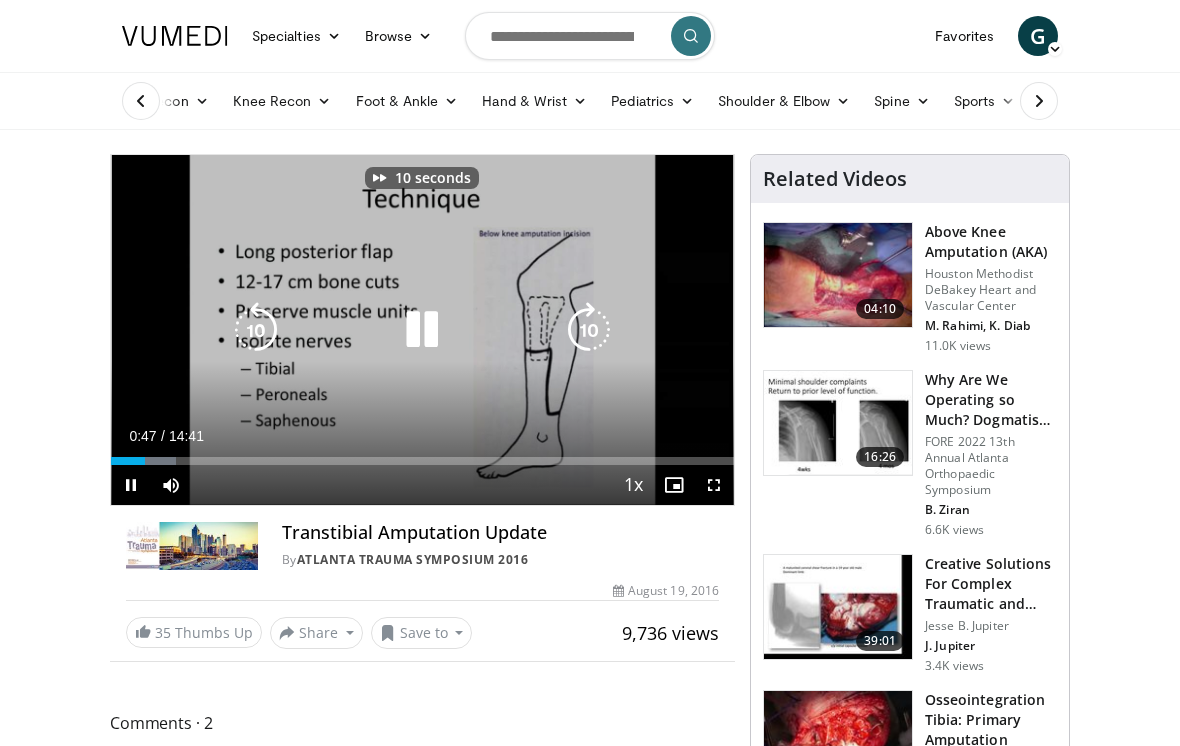 click at bounding box center [589, 330] 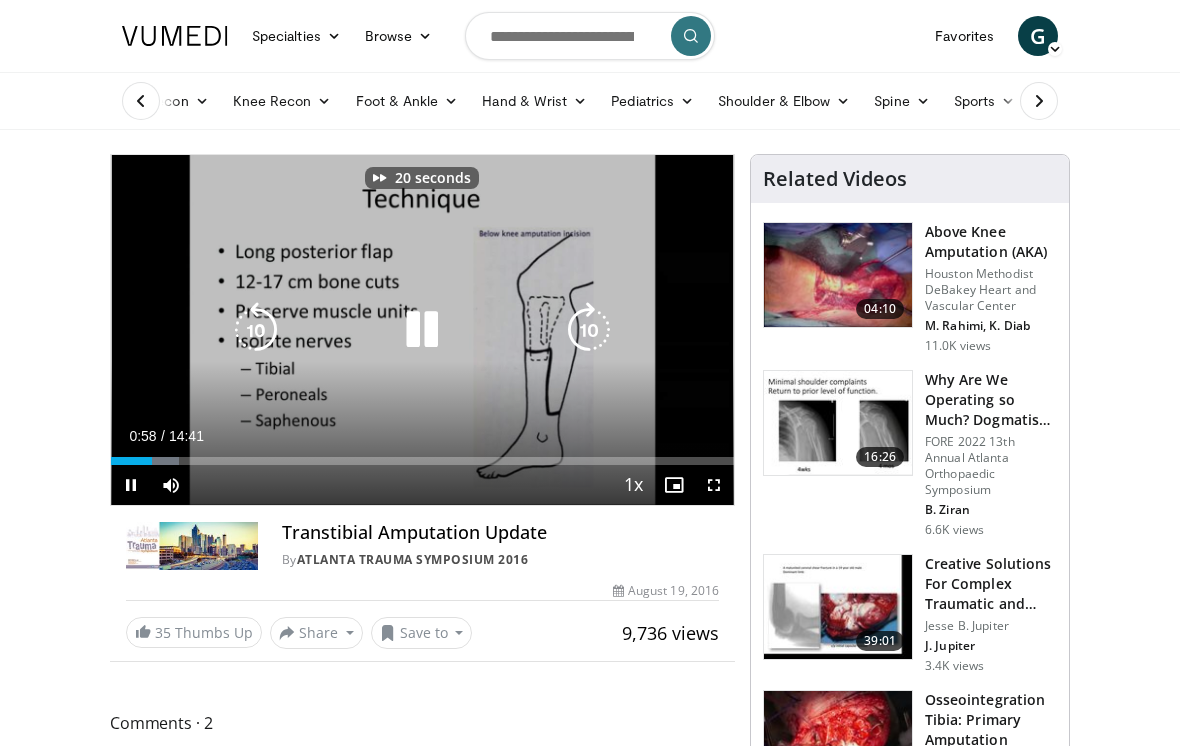 click at bounding box center [589, 330] 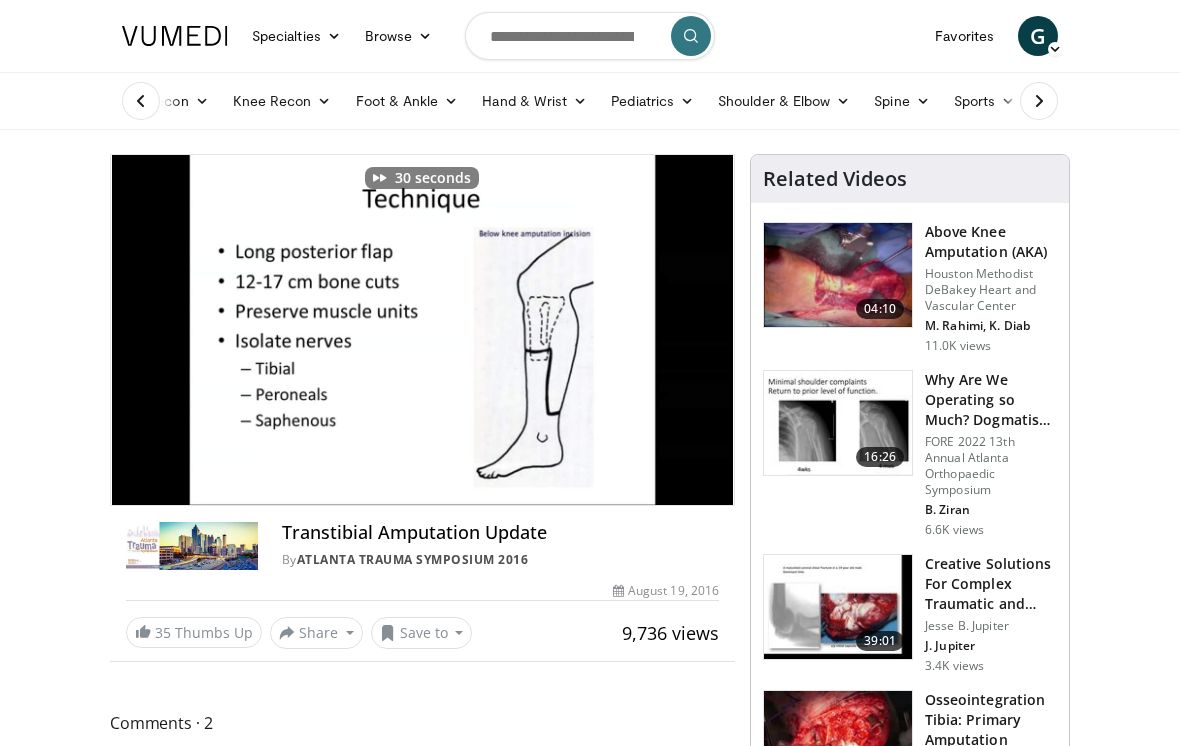 click on "30 seconds
Tap to unmute" at bounding box center [422, 330] 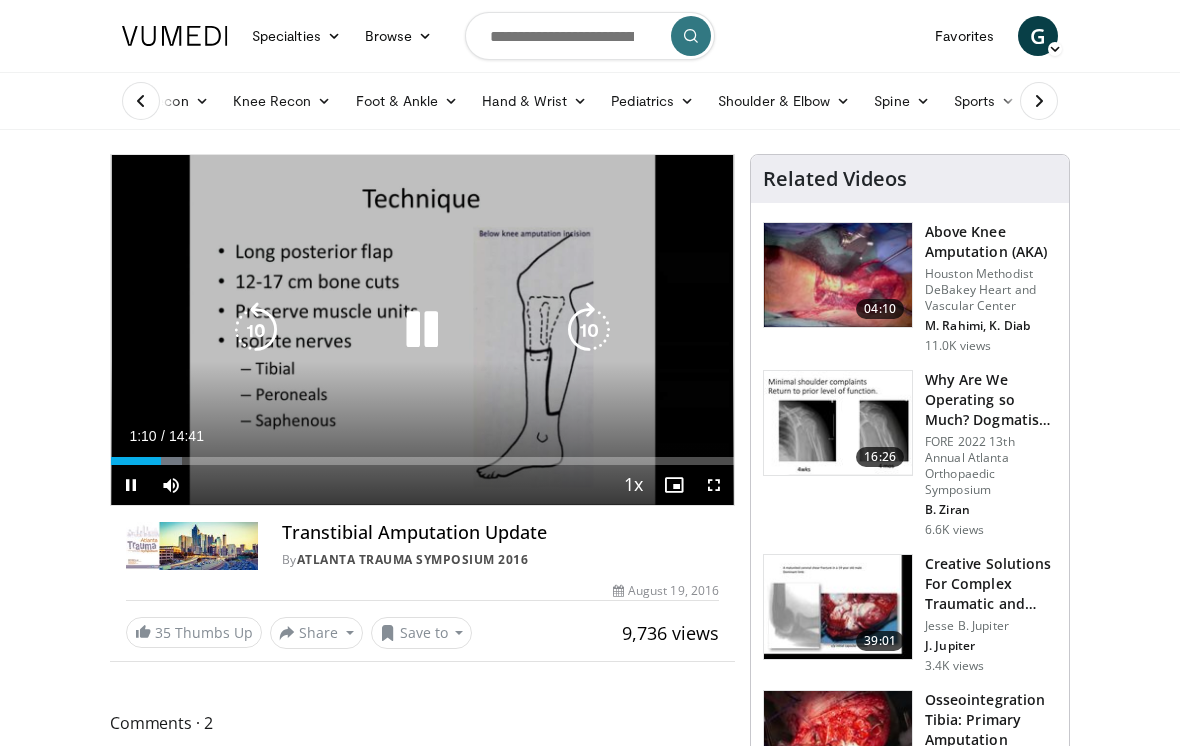 click at bounding box center (589, 330) 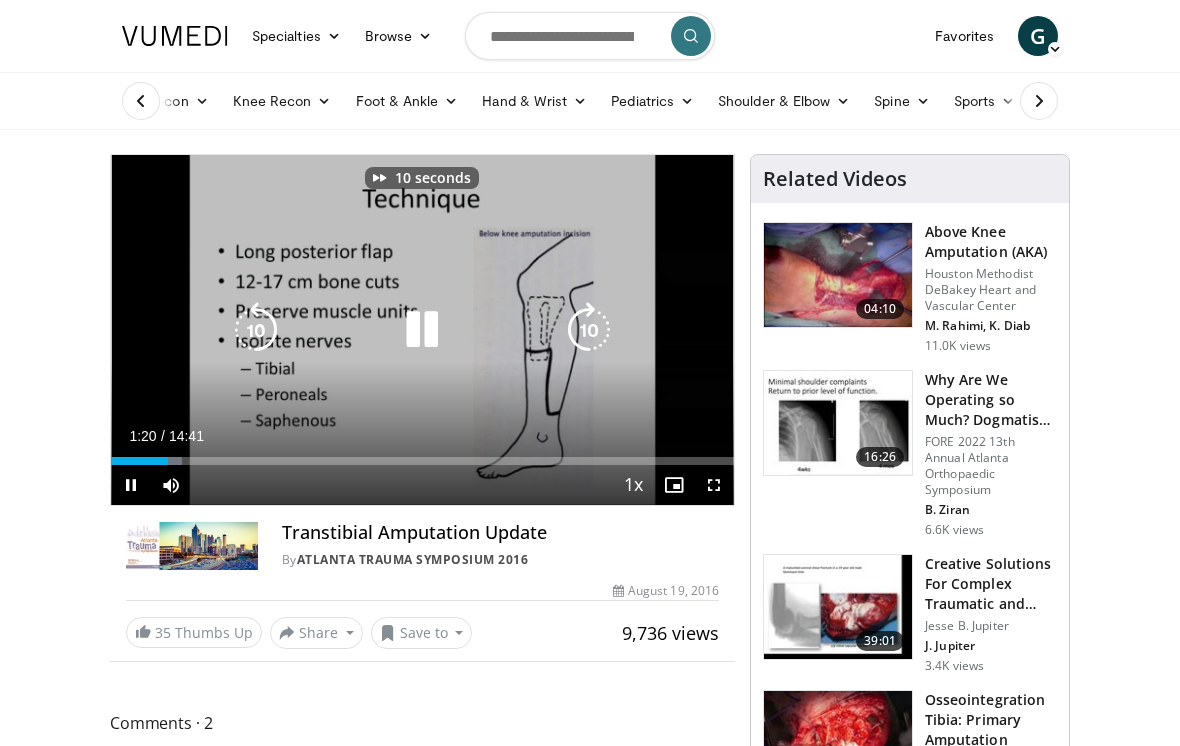 click at bounding box center [589, 330] 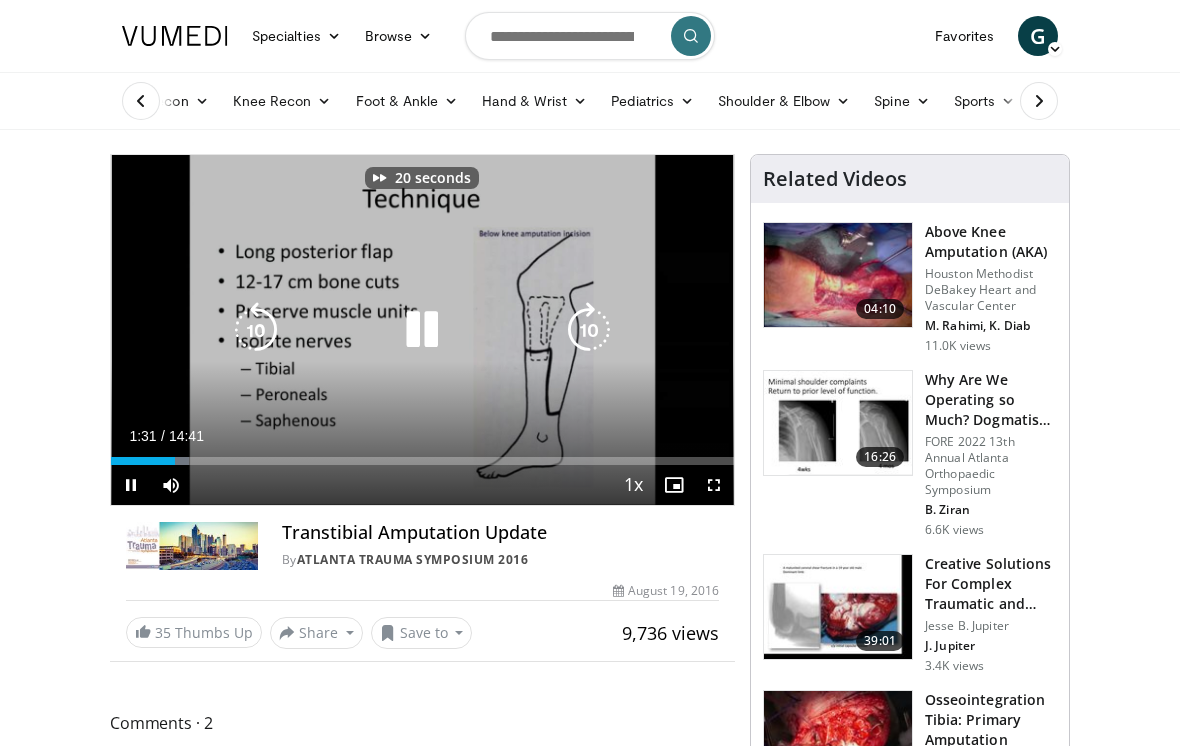 click at bounding box center (589, 330) 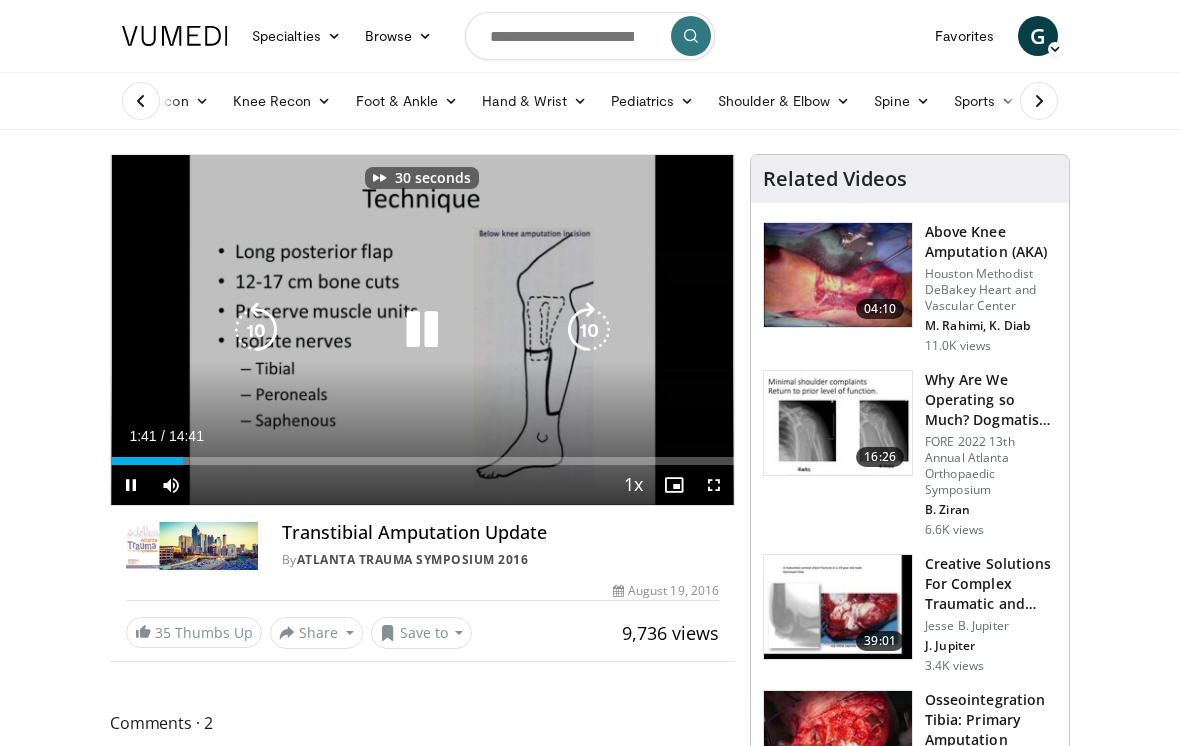 click at bounding box center [589, 330] 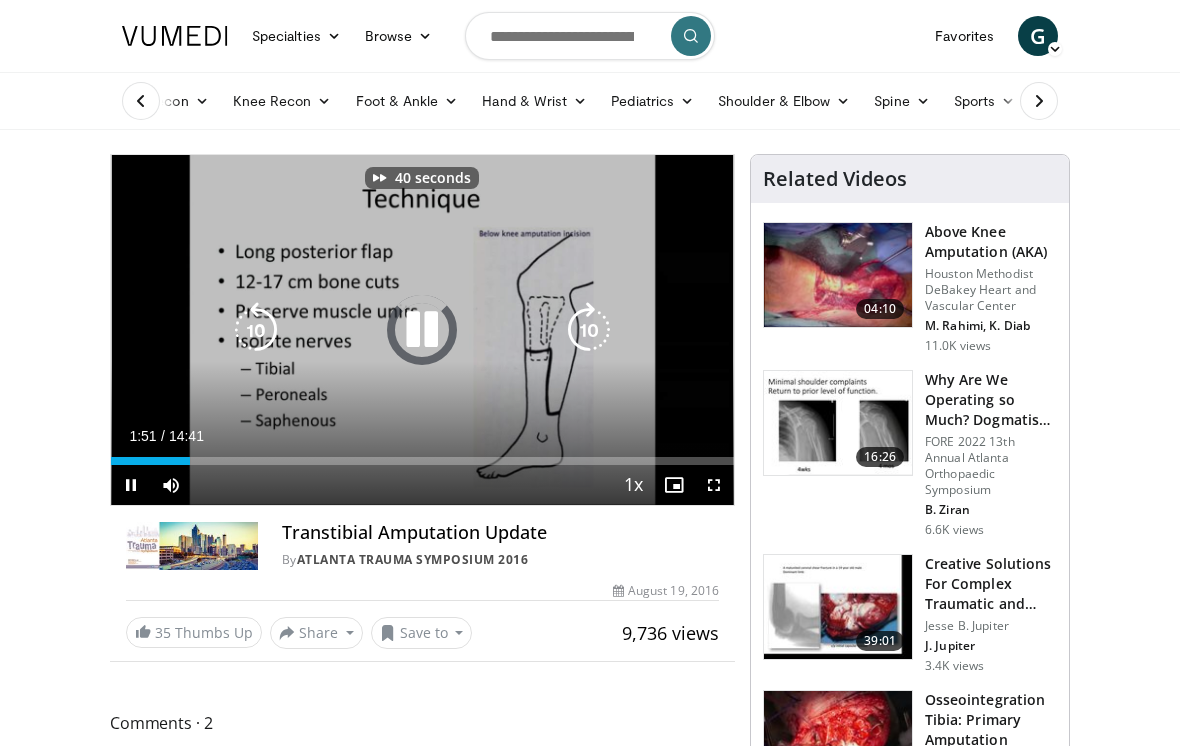 click at bounding box center [589, 330] 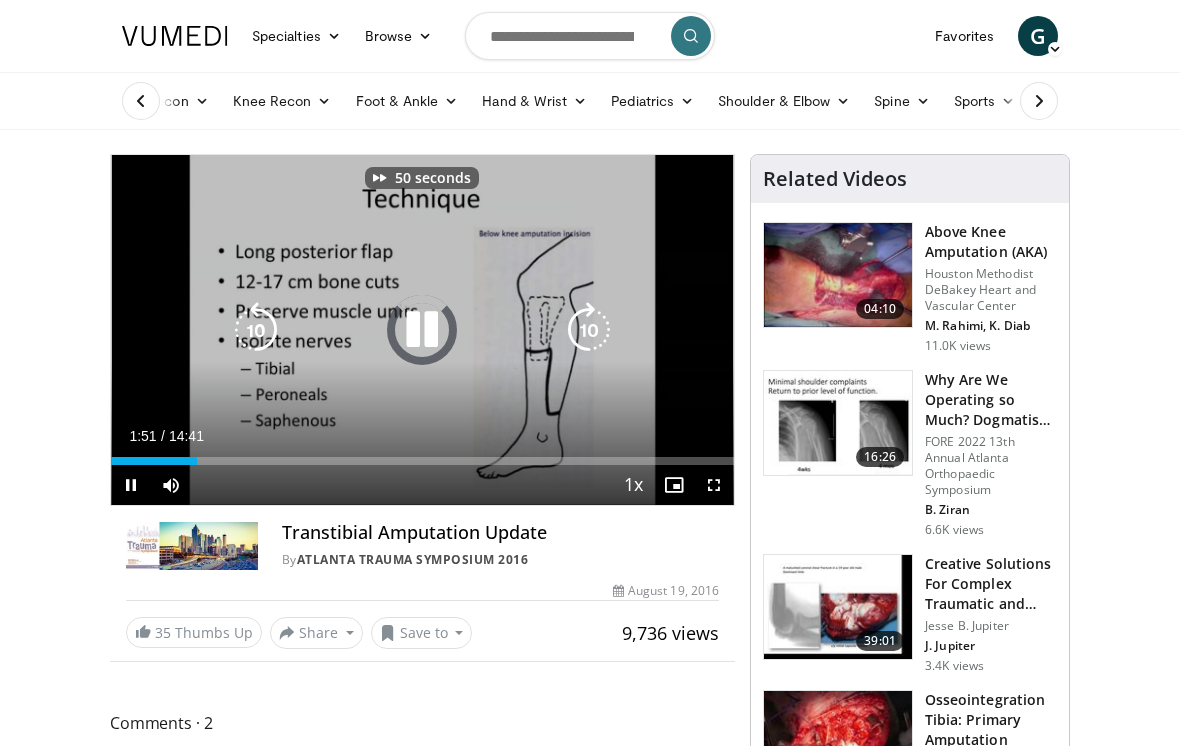 click at bounding box center (589, 330) 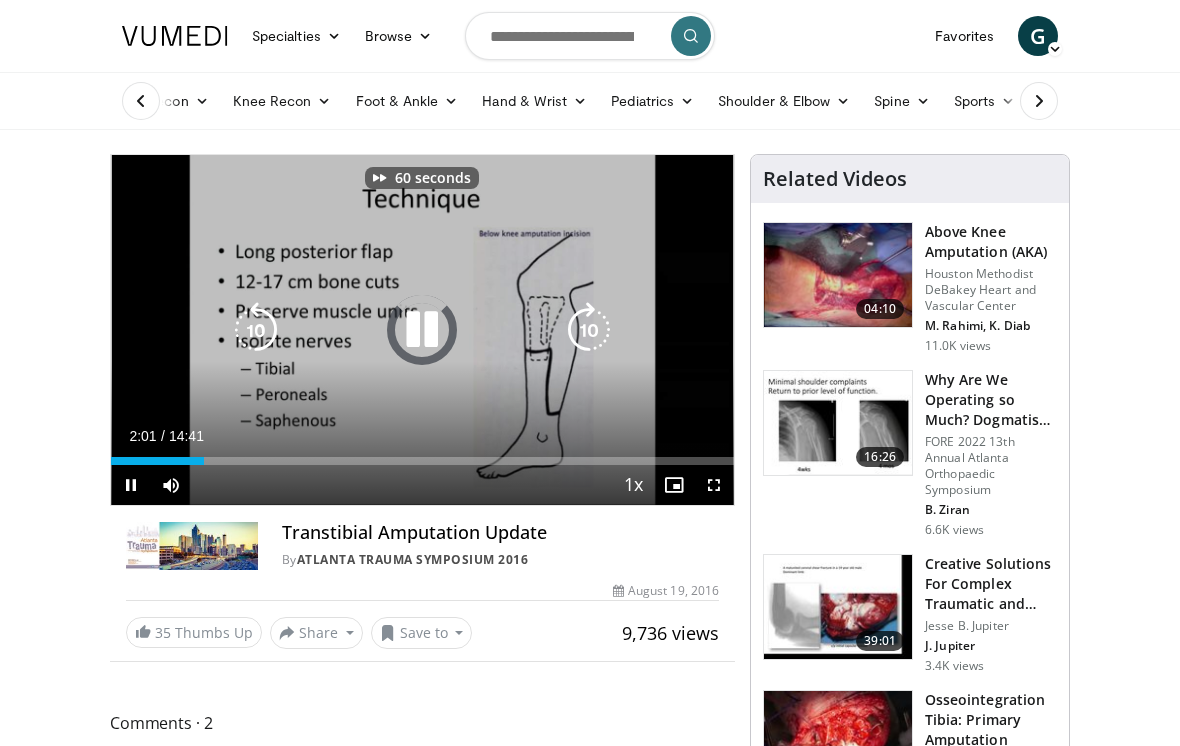 click at bounding box center (589, 330) 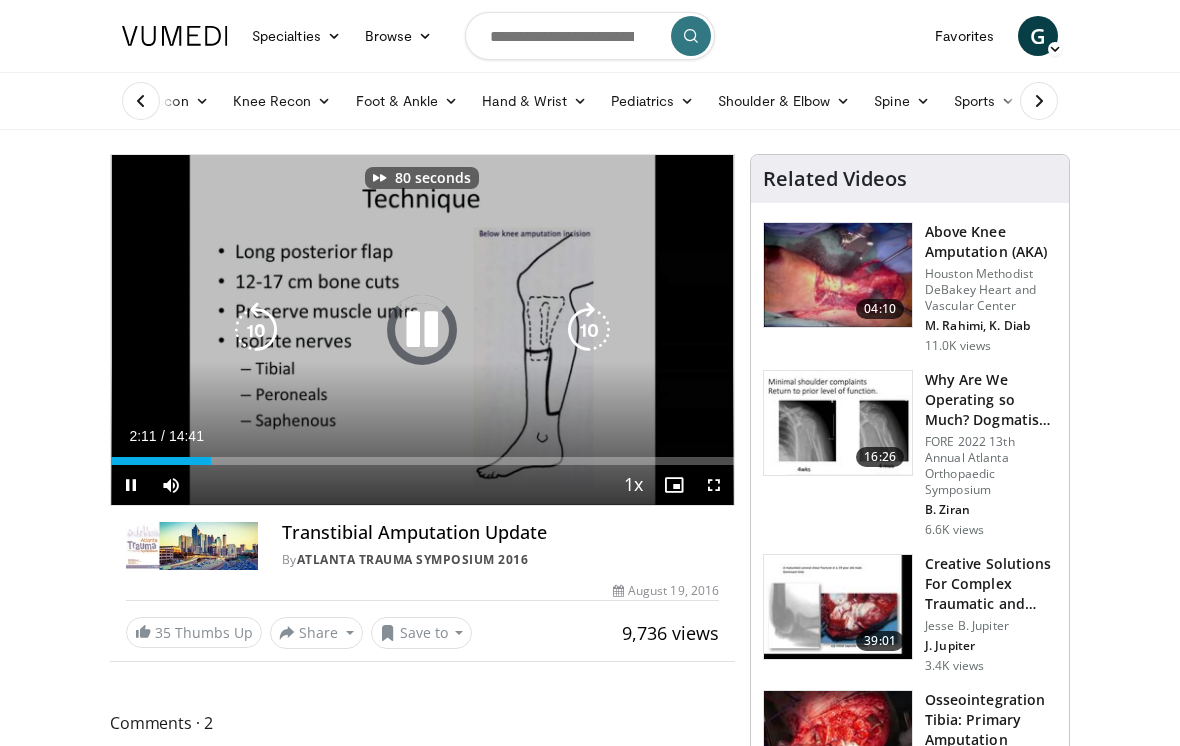 click at bounding box center (589, 330) 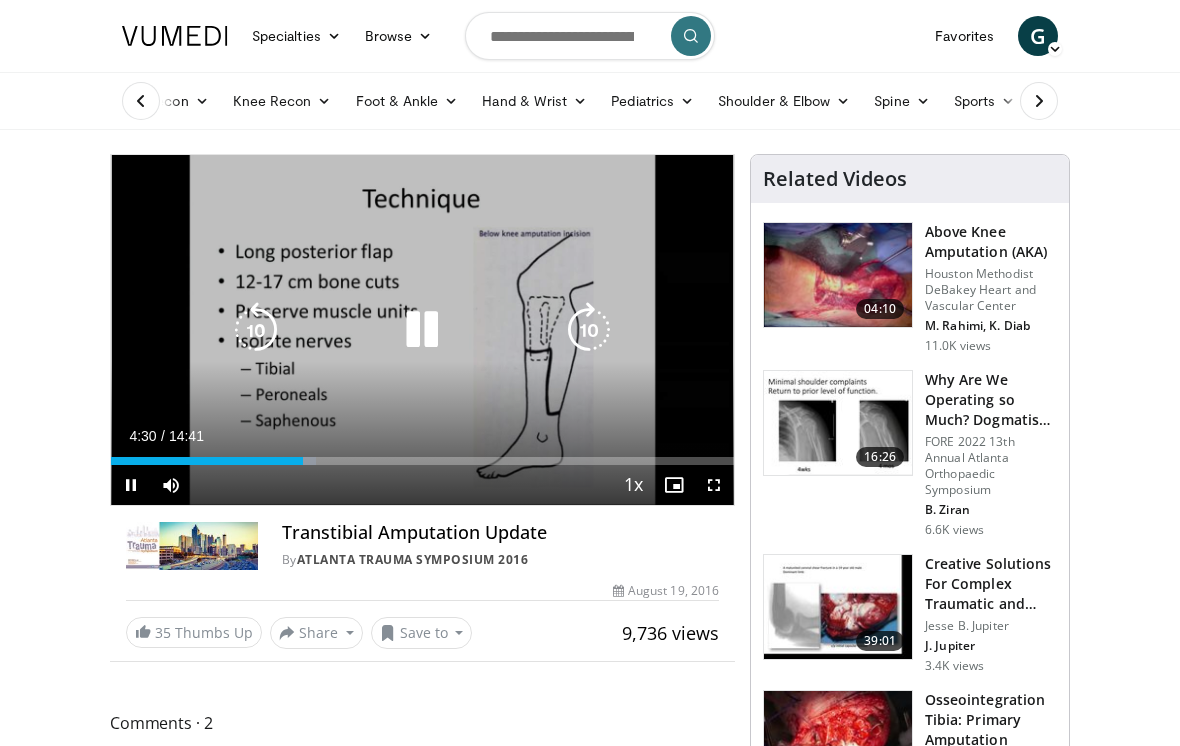 click at bounding box center [589, 330] 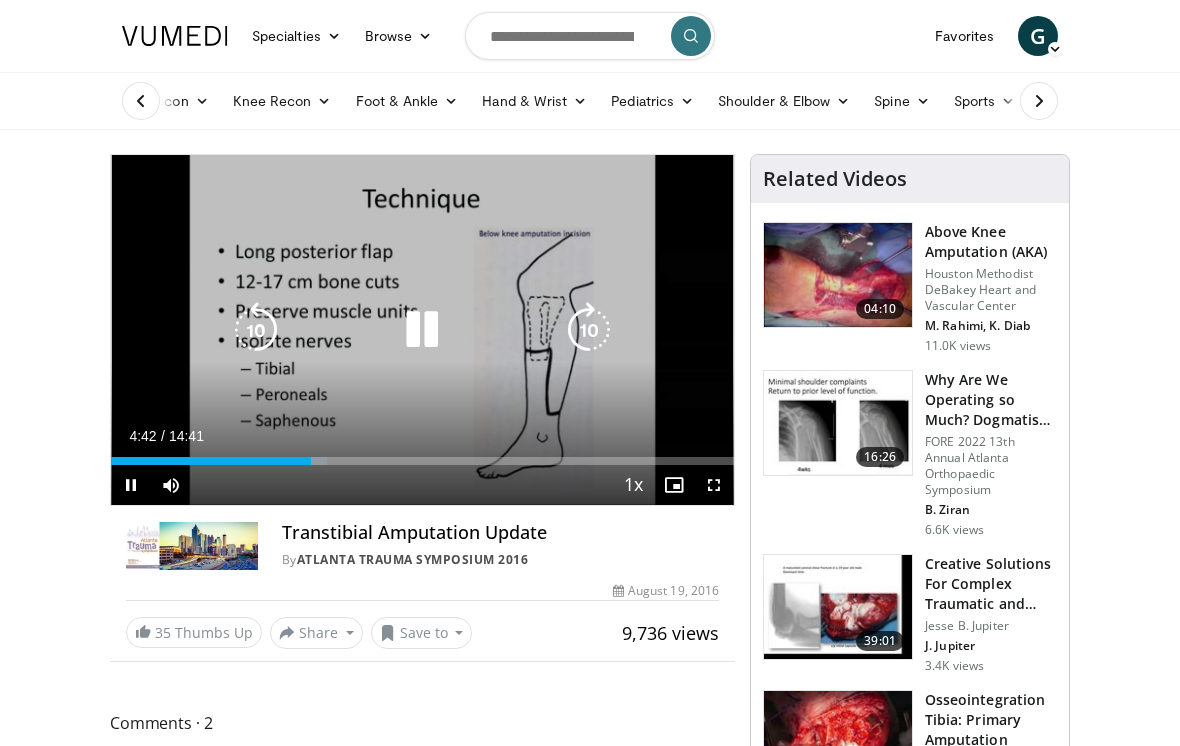 click at bounding box center (589, 330) 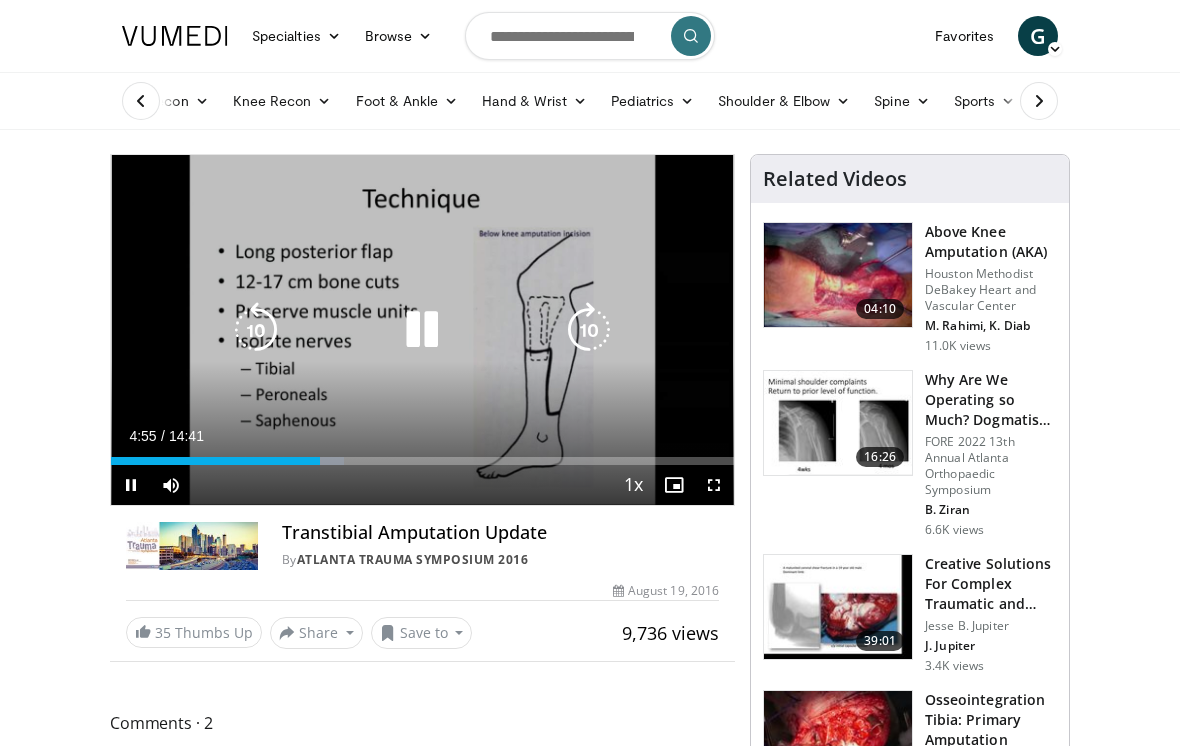 click at bounding box center [589, 330] 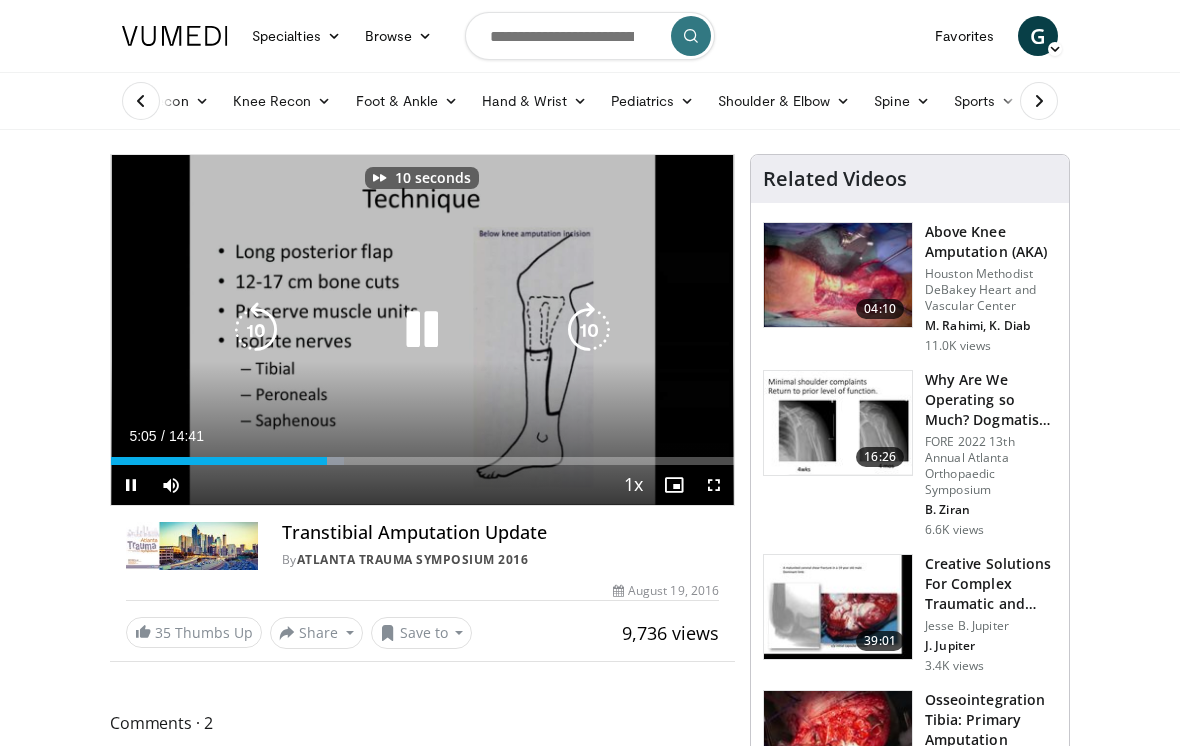 click at bounding box center (589, 330) 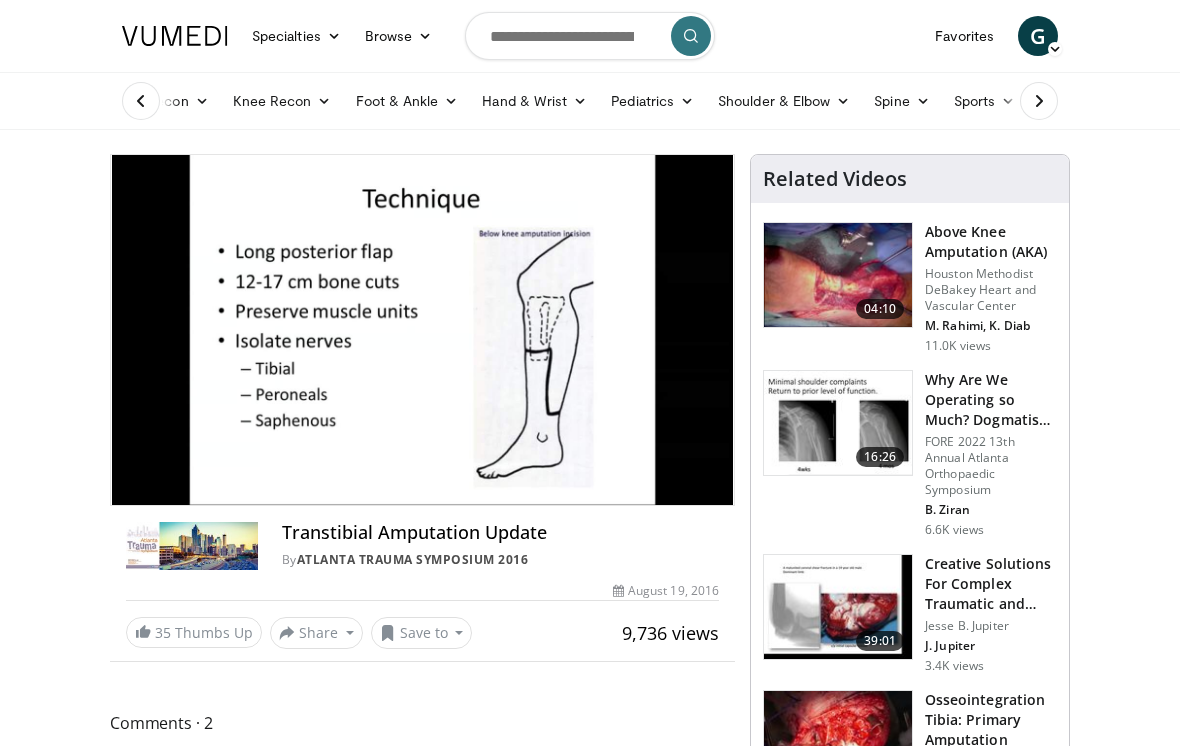 click on "20 seconds
Tap to unmute" at bounding box center [422, 330] 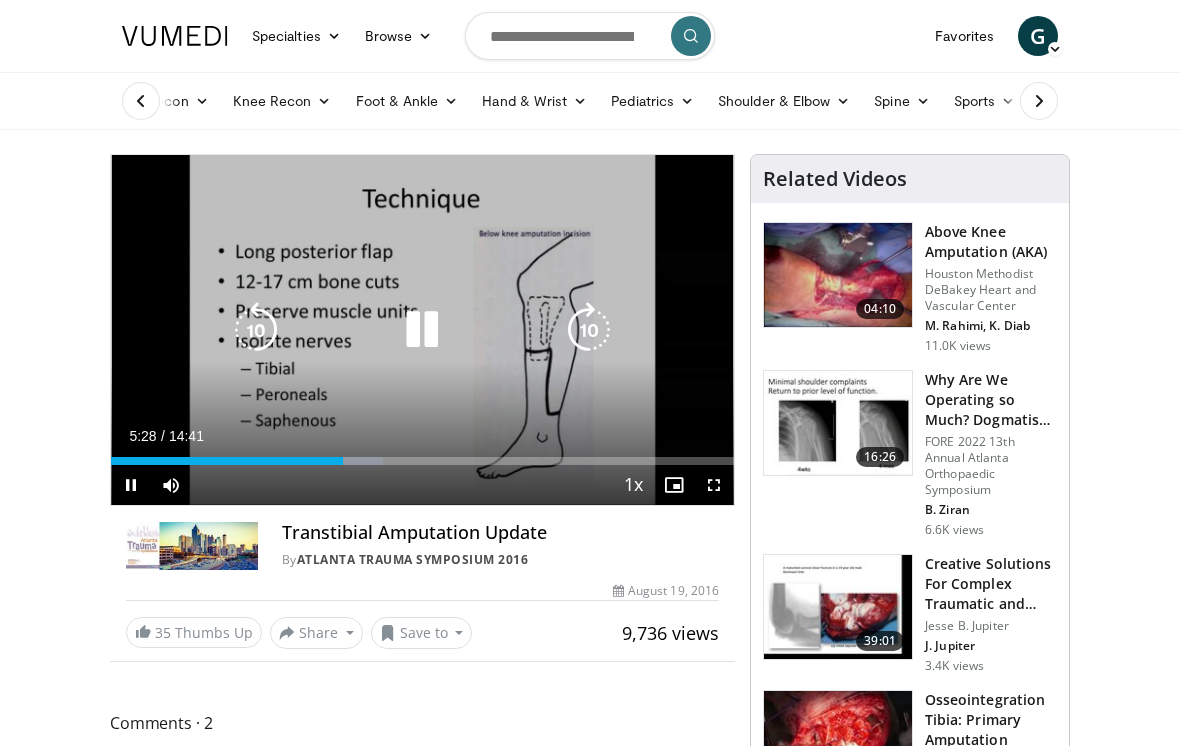 click at bounding box center (589, 330) 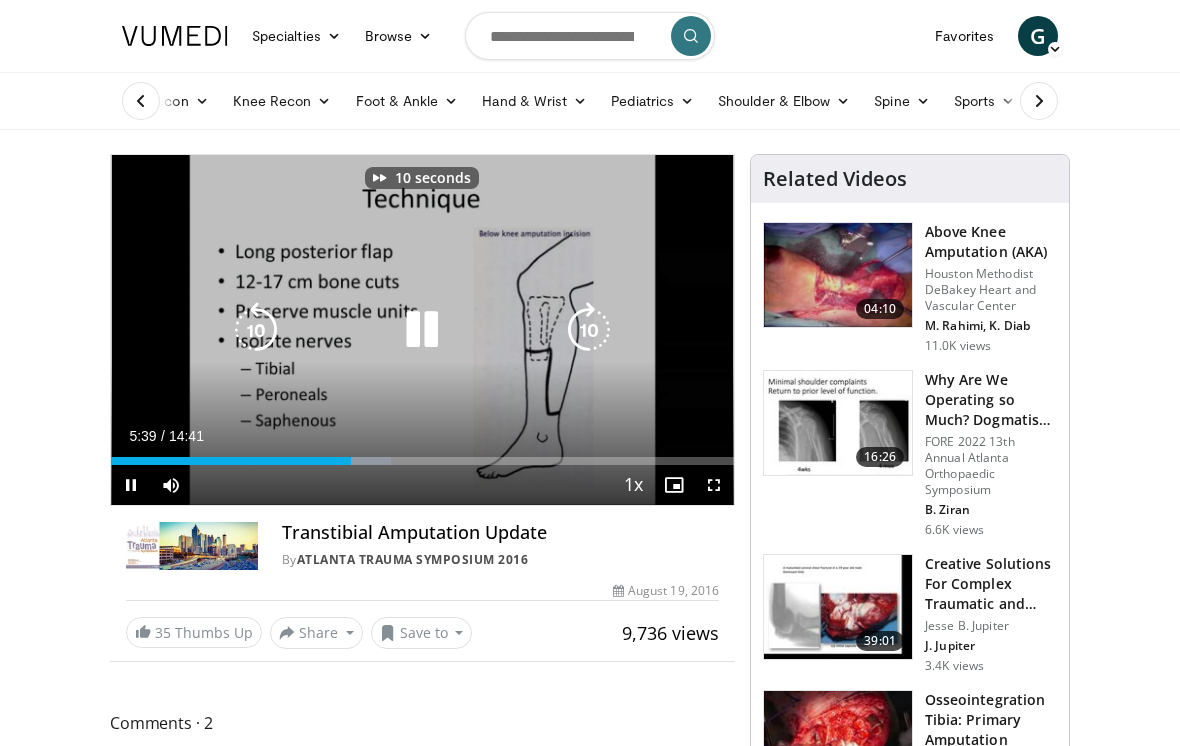 click at bounding box center [589, 330] 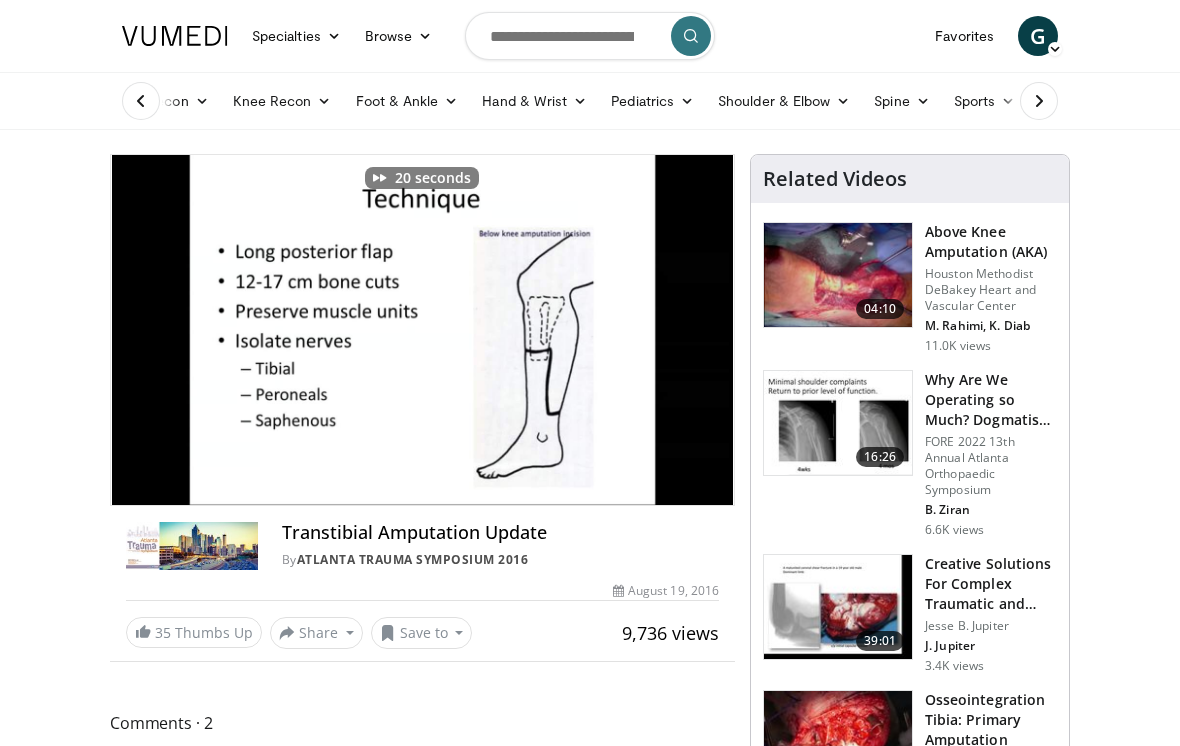 click on "20 seconds
Tap to unmute" at bounding box center (422, 330) 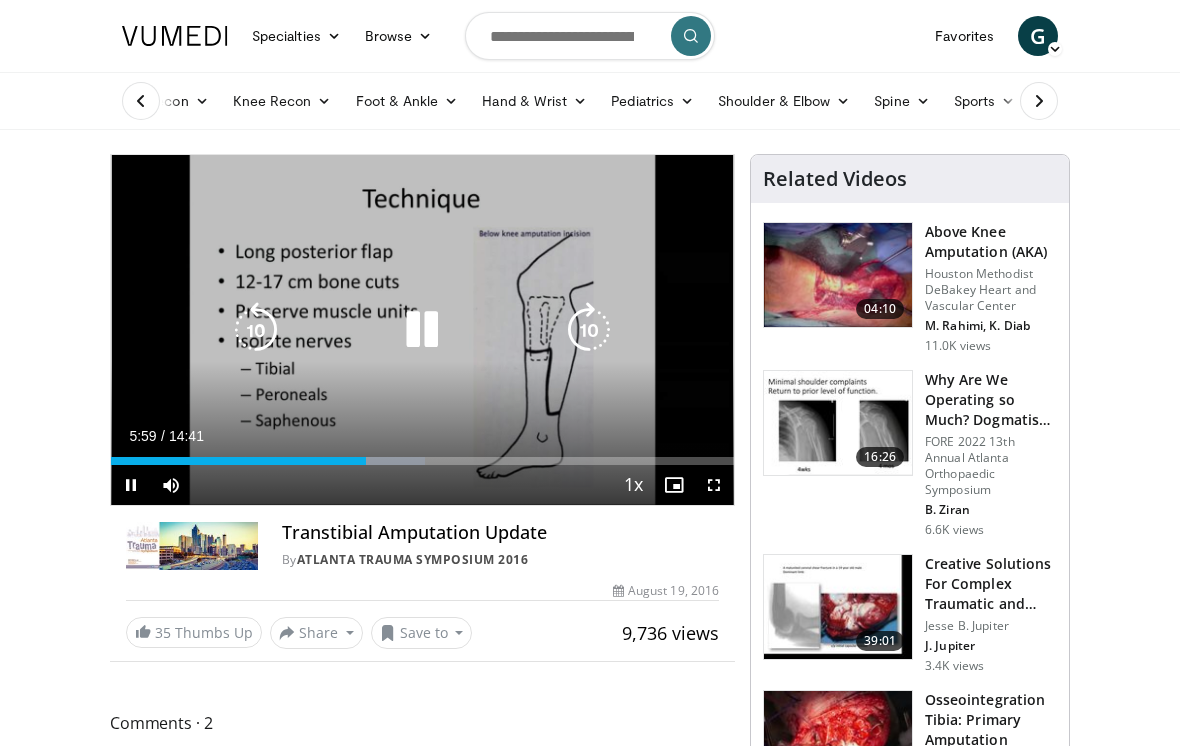click at bounding box center (589, 330) 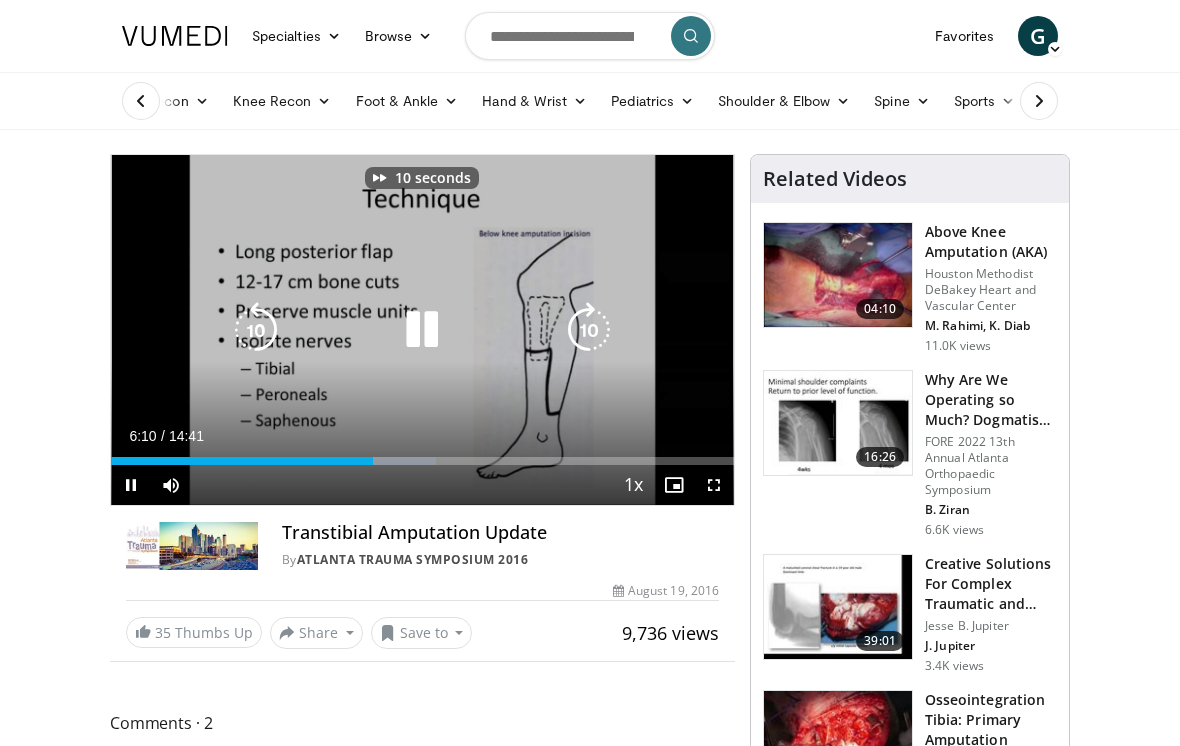 click at bounding box center [589, 330] 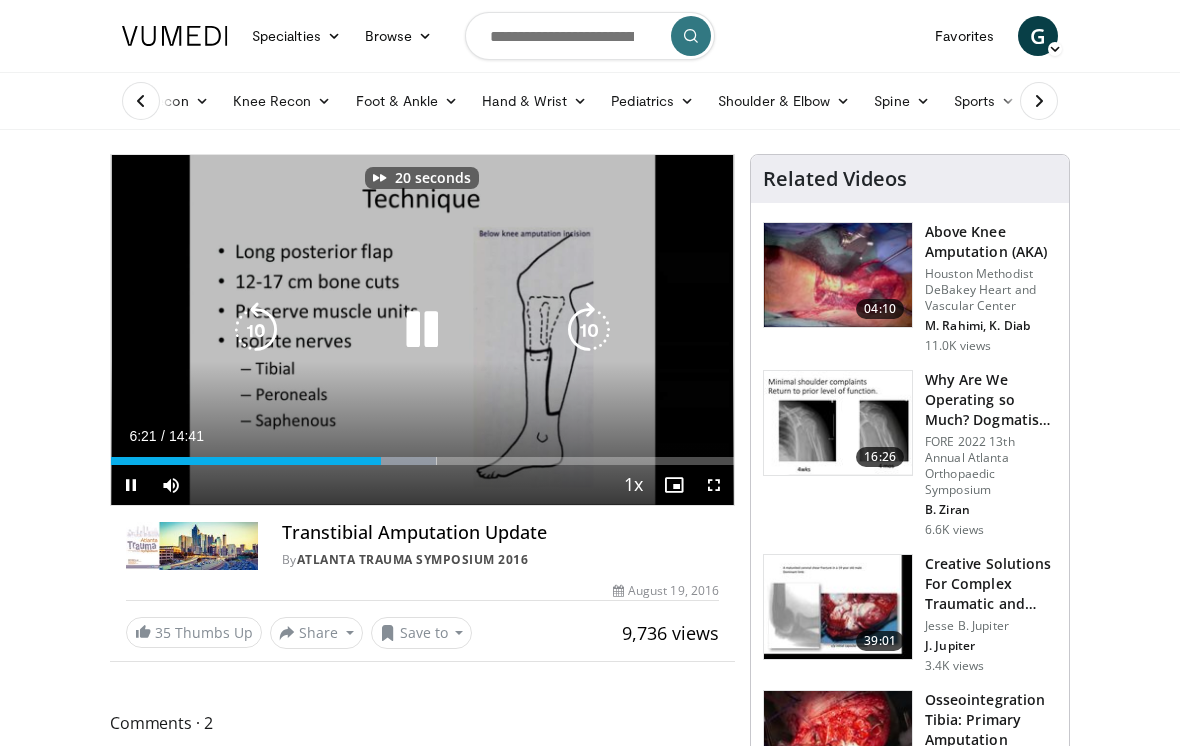click on "20 seconds
Tap to unmute" at bounding box center [422, 330] 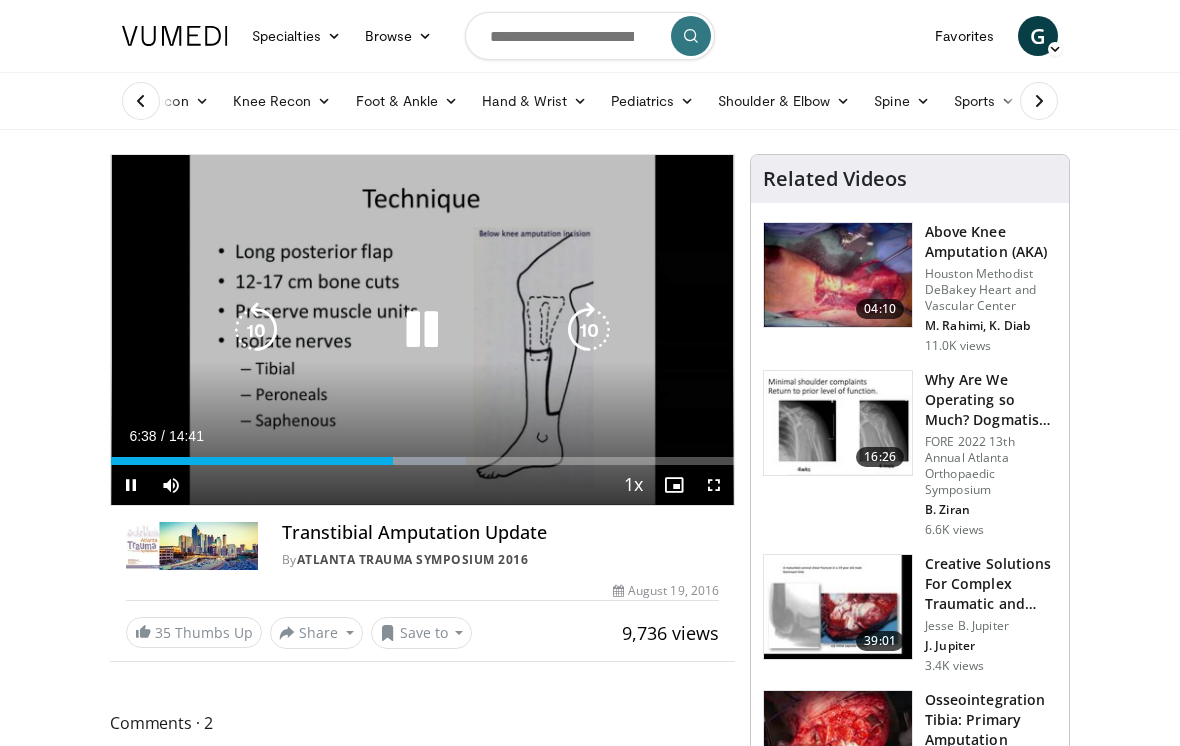click at bounding box center [589, 330] 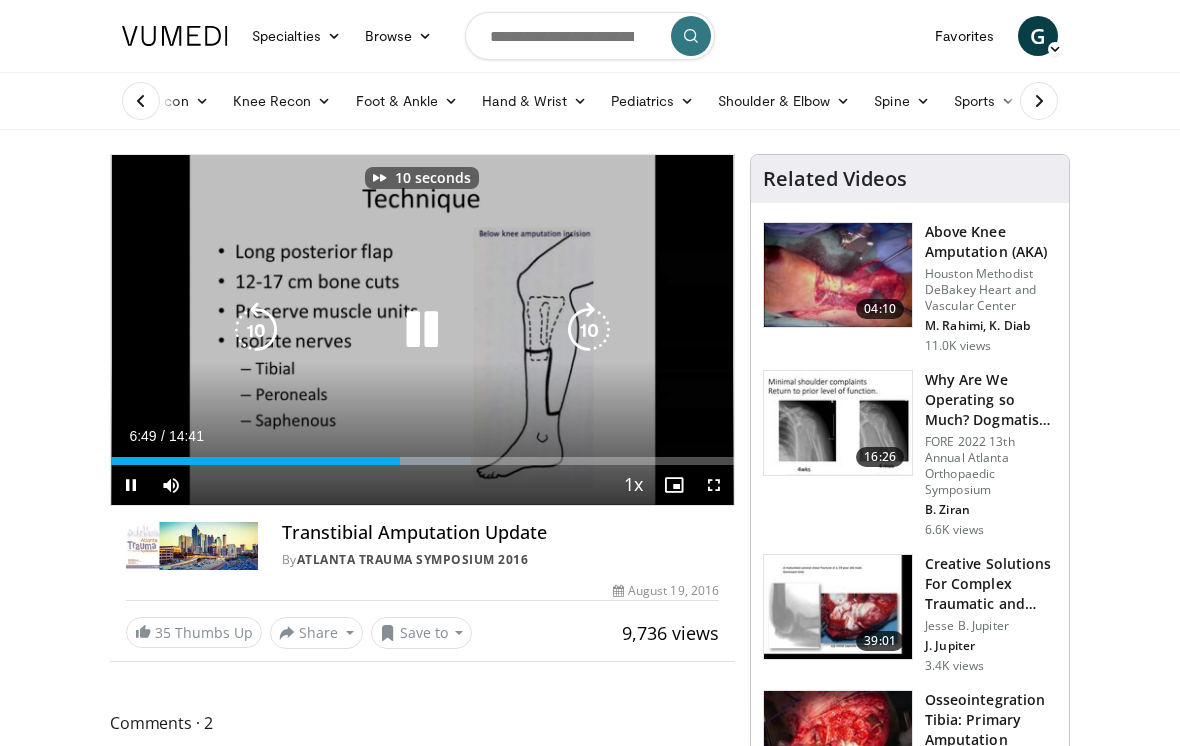 click at bounding box center (589, 330) 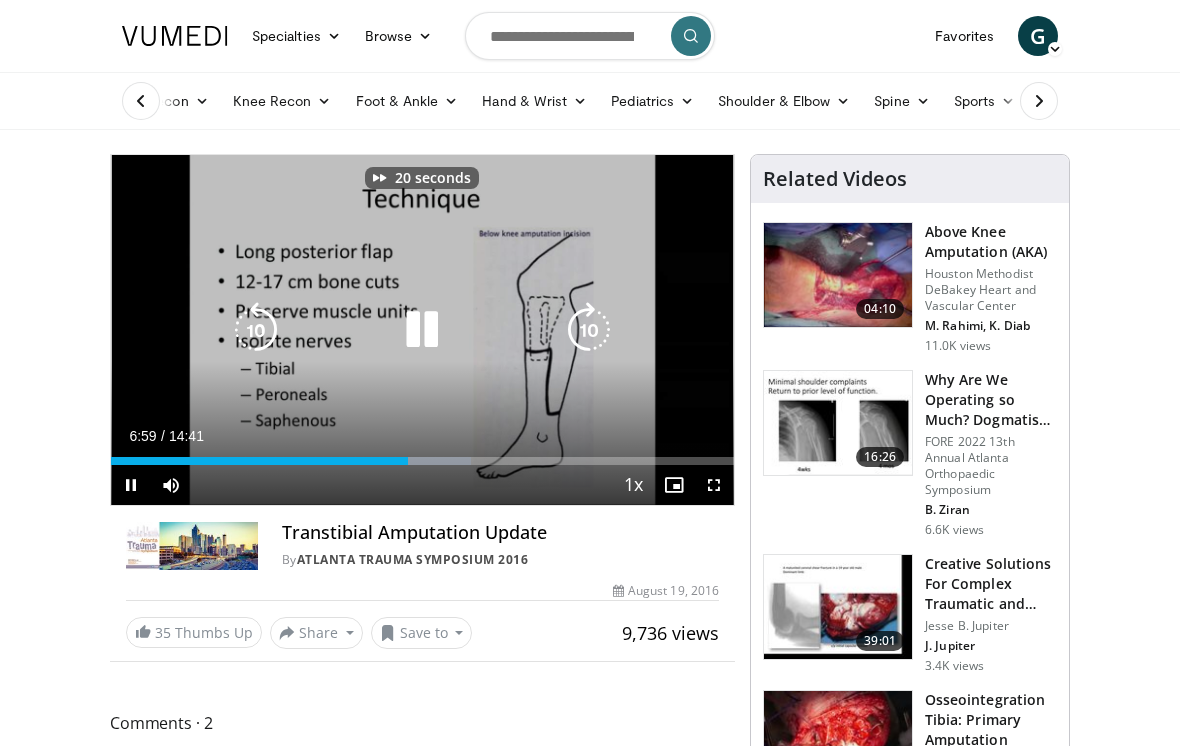 click at bounding box center [589, 330] 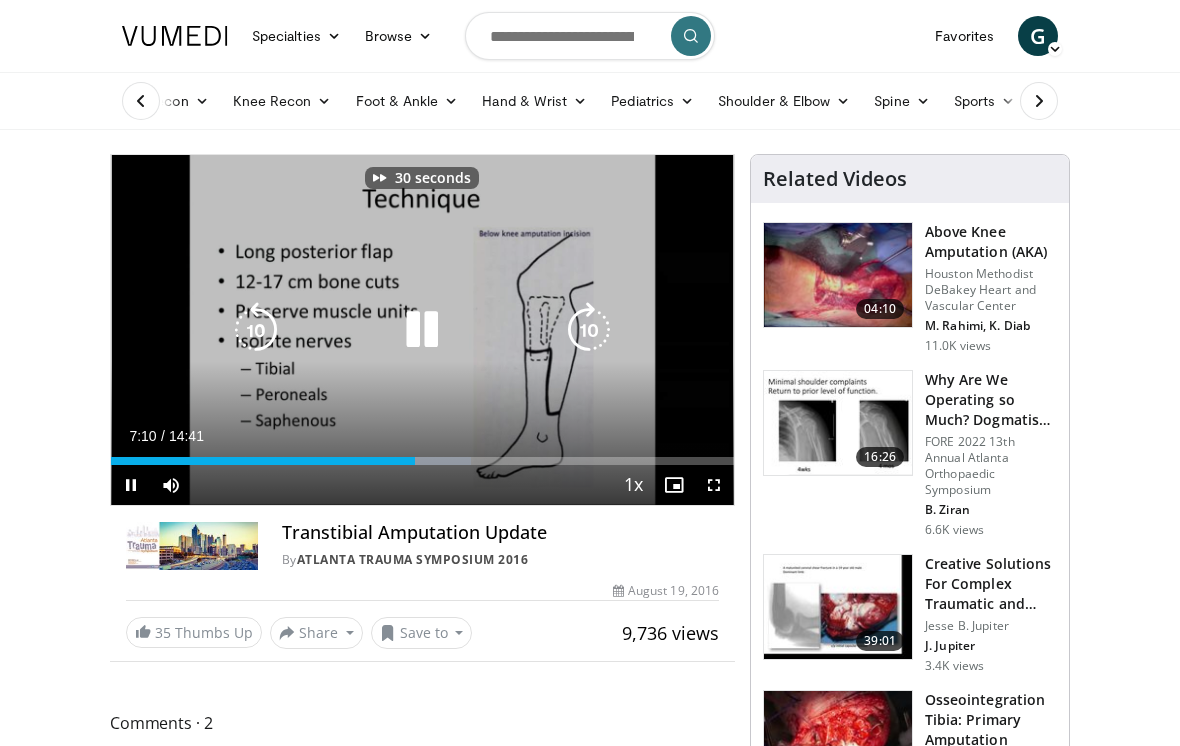 click at bounding box center [589, 330] 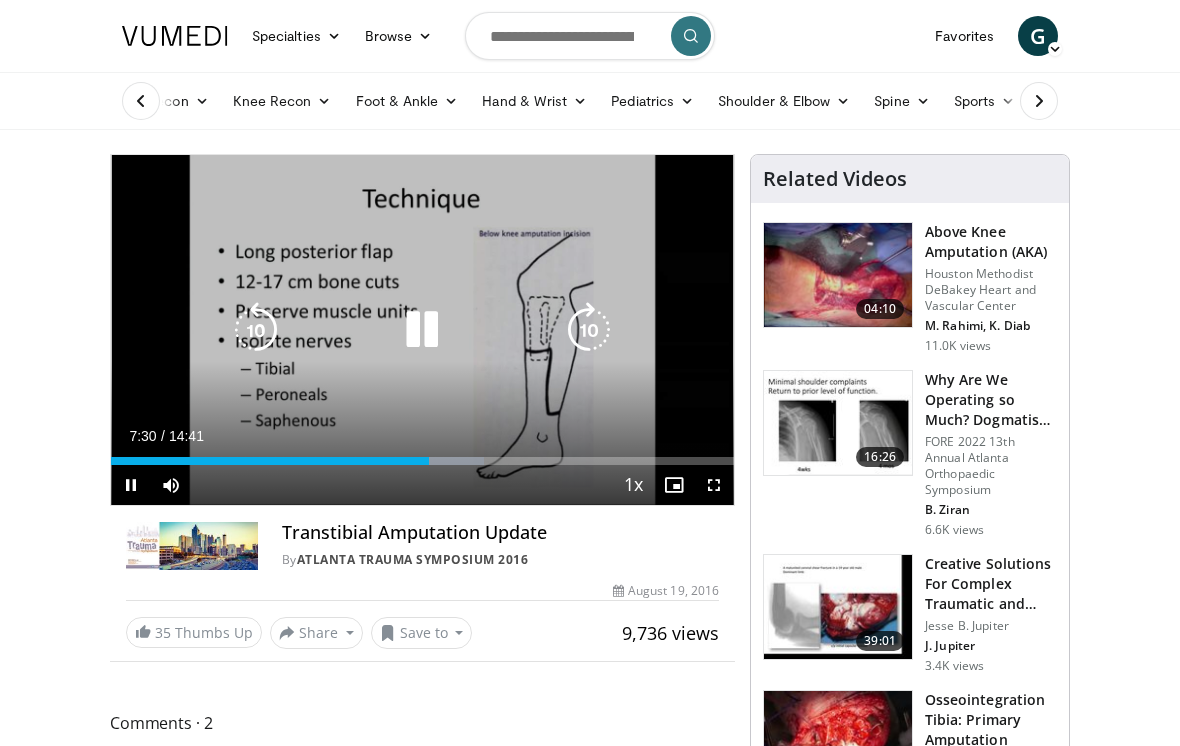 click at bounding box center (589, 330) 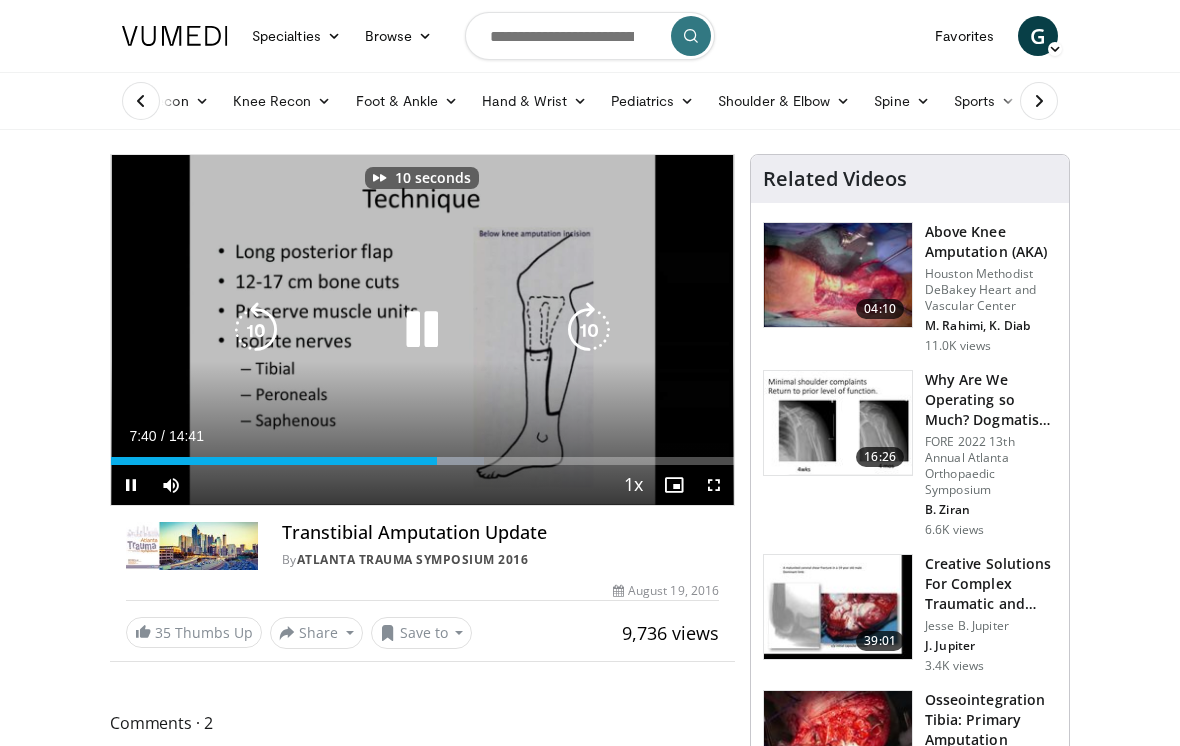 click at bounding box center [589, 330] 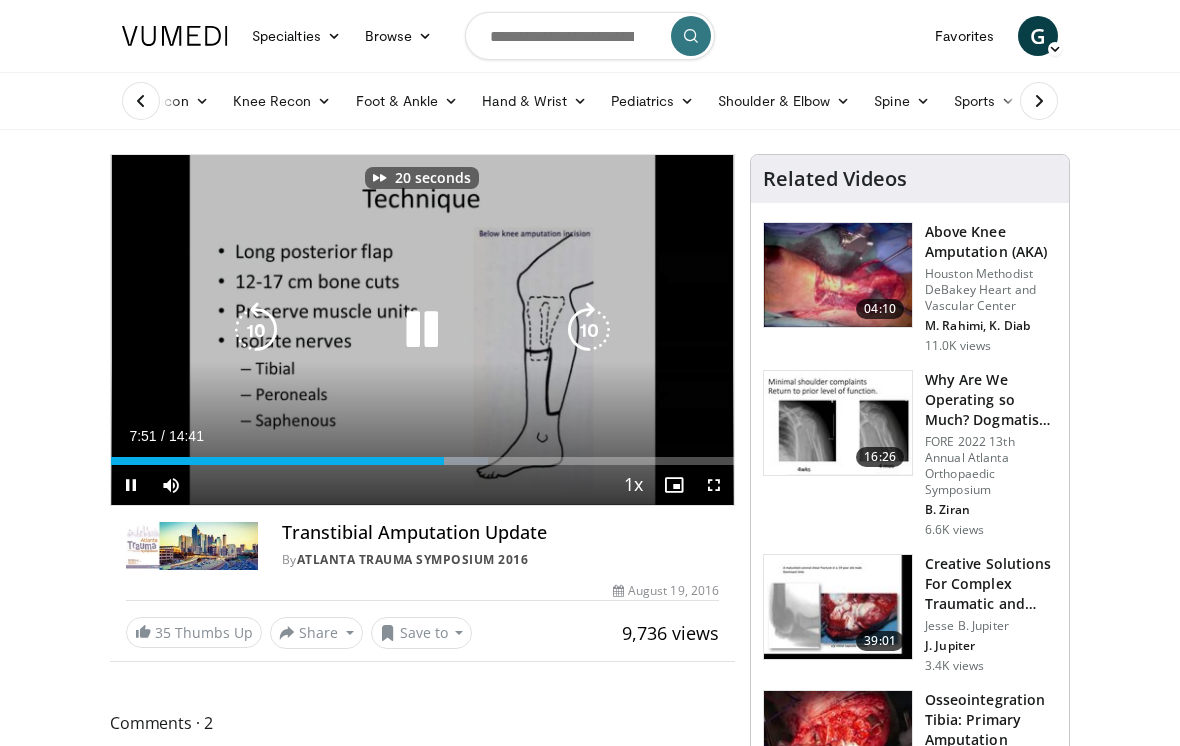 click at bounding box center [589, 330] 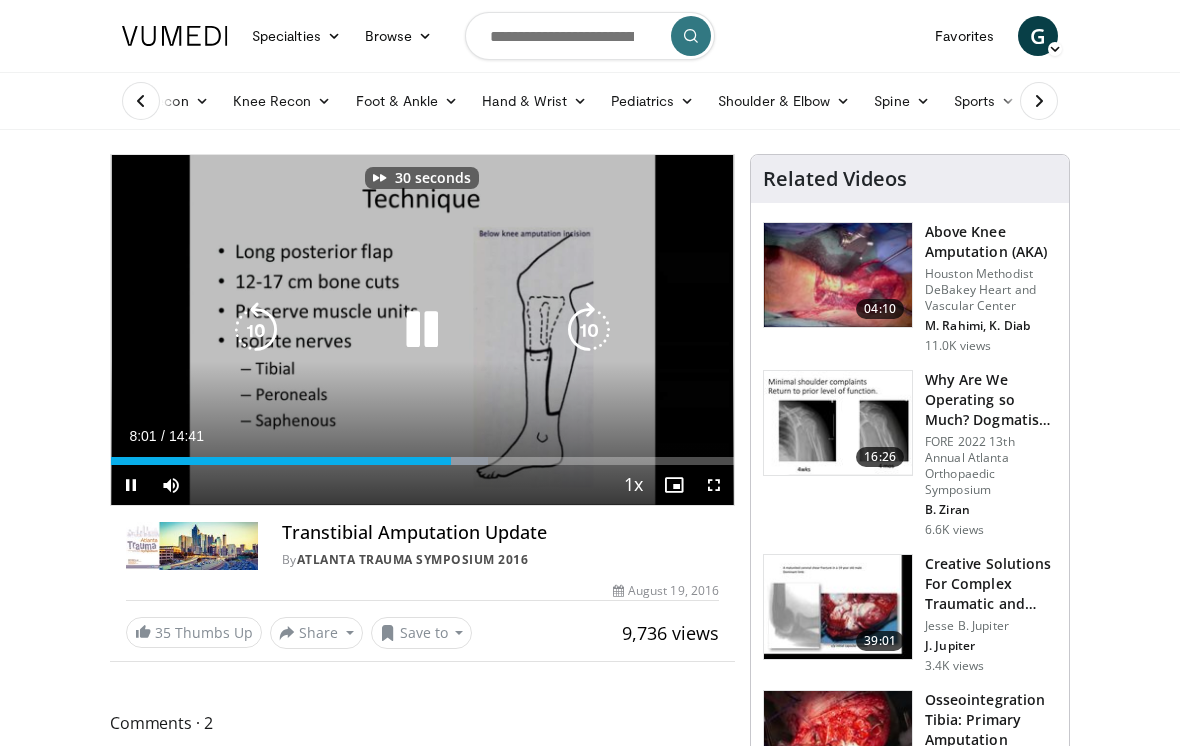 click at bounding box center (589, 330) 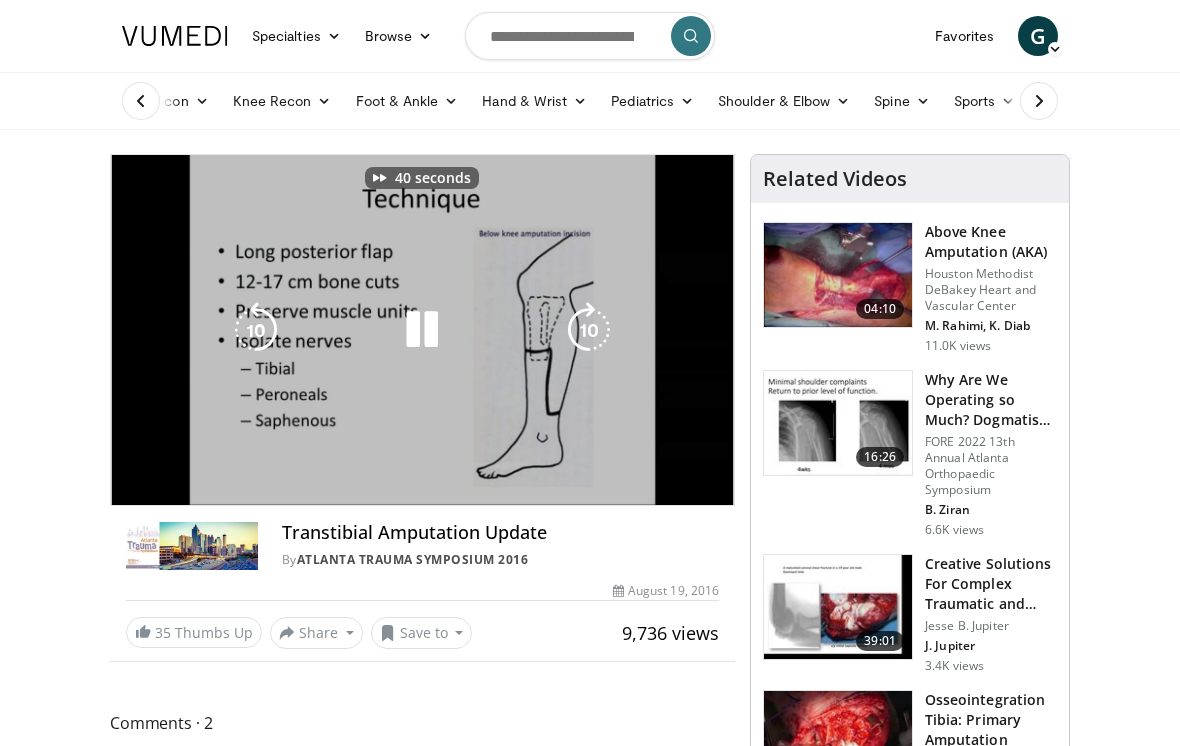 click on "Specialties
Adult & Family Medicine
Allergy, Asthma, Immunology
Anesthesiology
Cardiology
Dental
Dermatology
Endocrinology
Gastroenterology & Hepatology
General Surgery
Hematology & Oncology
Infectious Disease
Nephrology
Neurology
Neurosurgery
Obstetrics & Gynecology
Ophthalmology
Oral Maxillofacial
Orthopaedics
Otolaryngology
Pediatrics
Plastic Surgery
Podiatry
Psychiatry
Pulmonology
Radiation Oncology
Radiology
Rheumatology
Urology" at bounding box center [590, 1811] 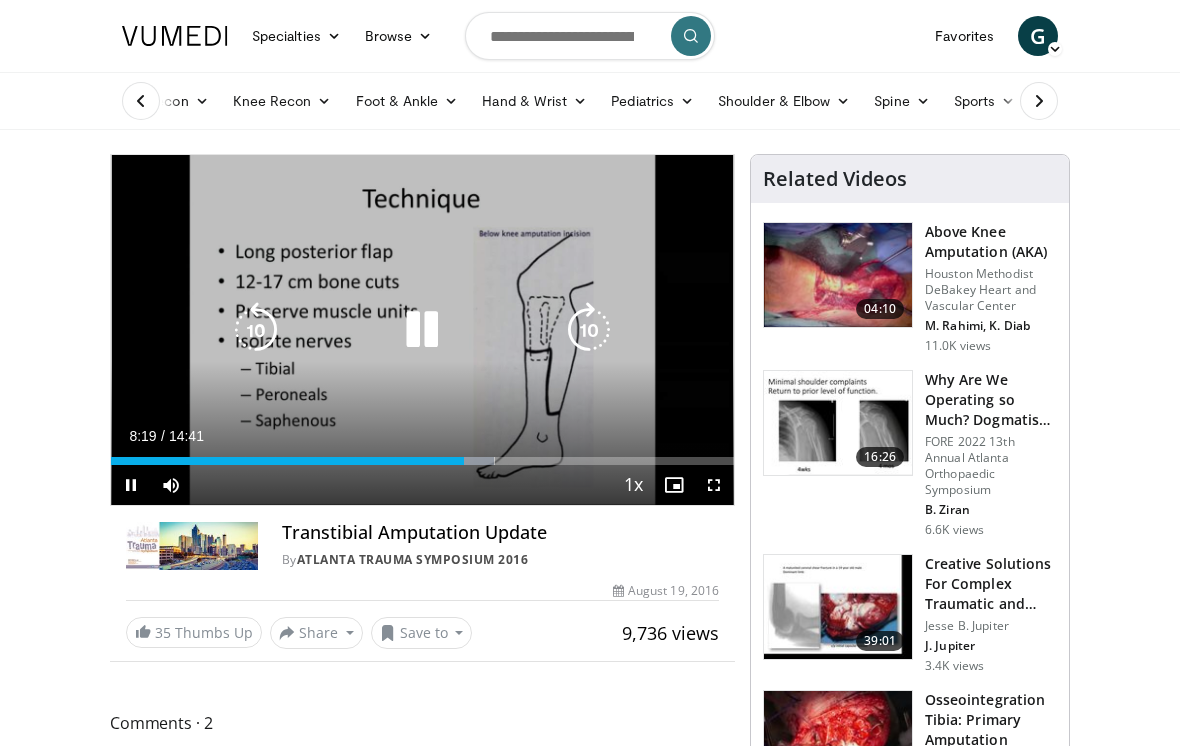 click at bounding box center (589, 330) 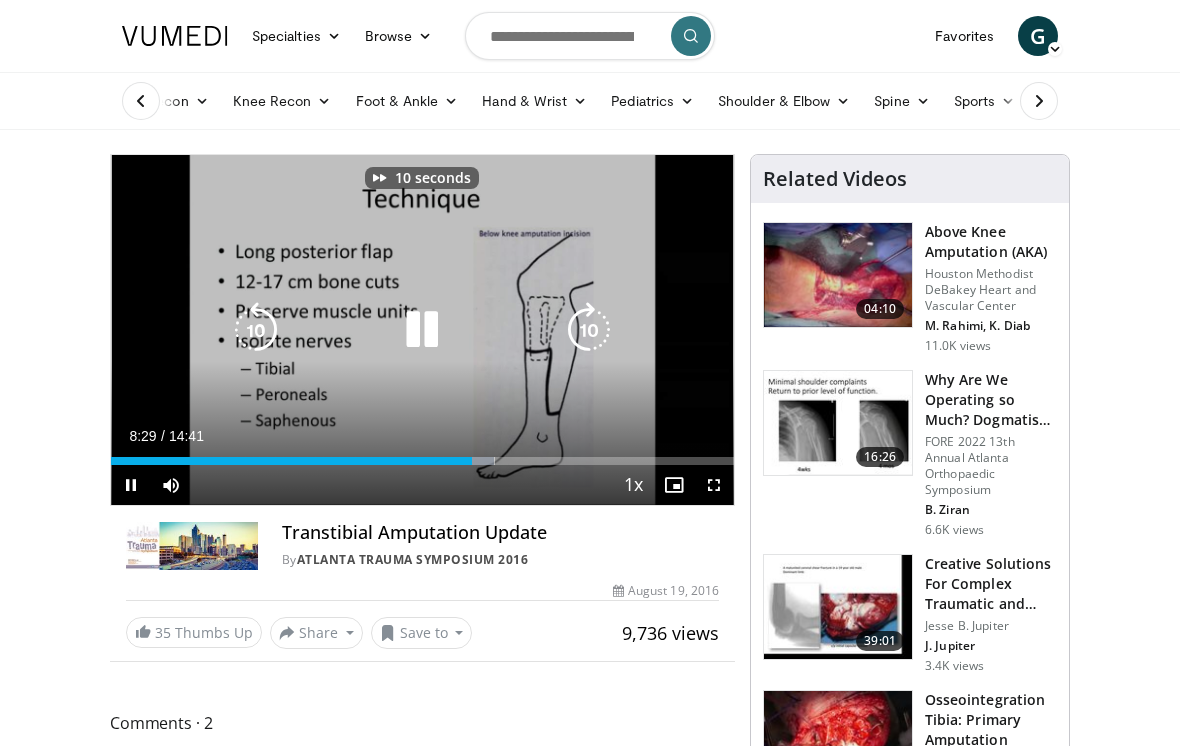 click at bounding box center (589, 330) 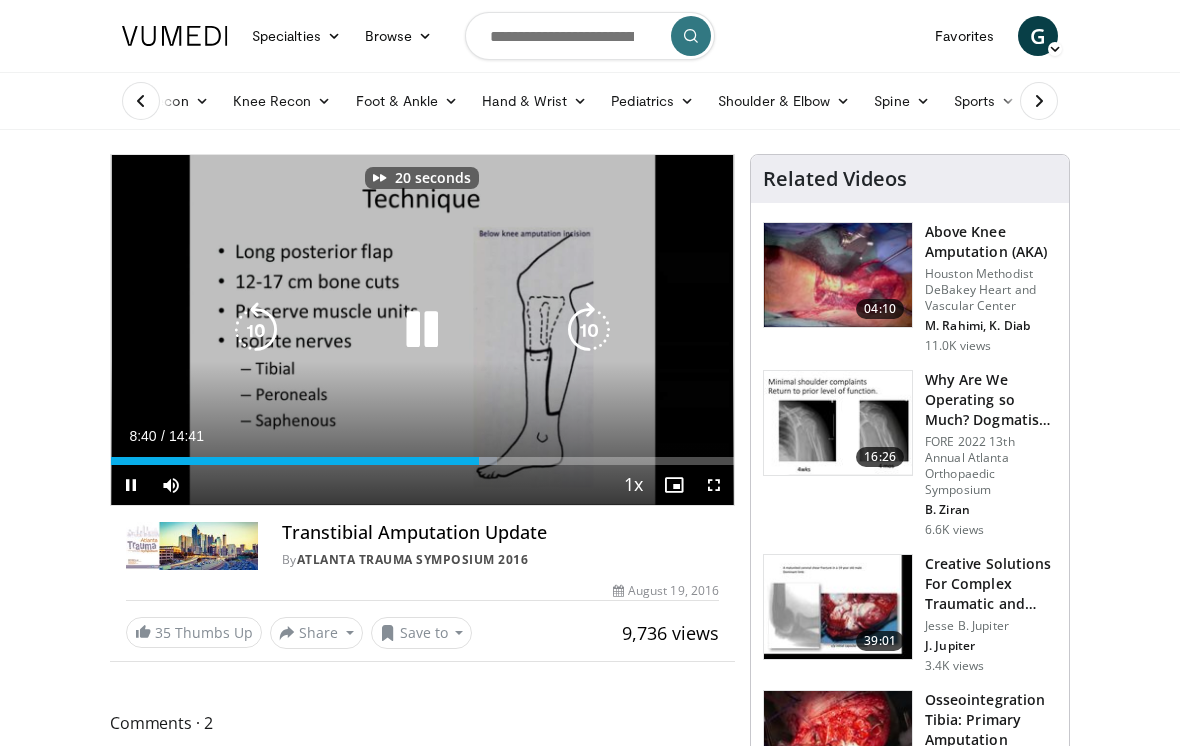 click at bounding box center (256, 330) 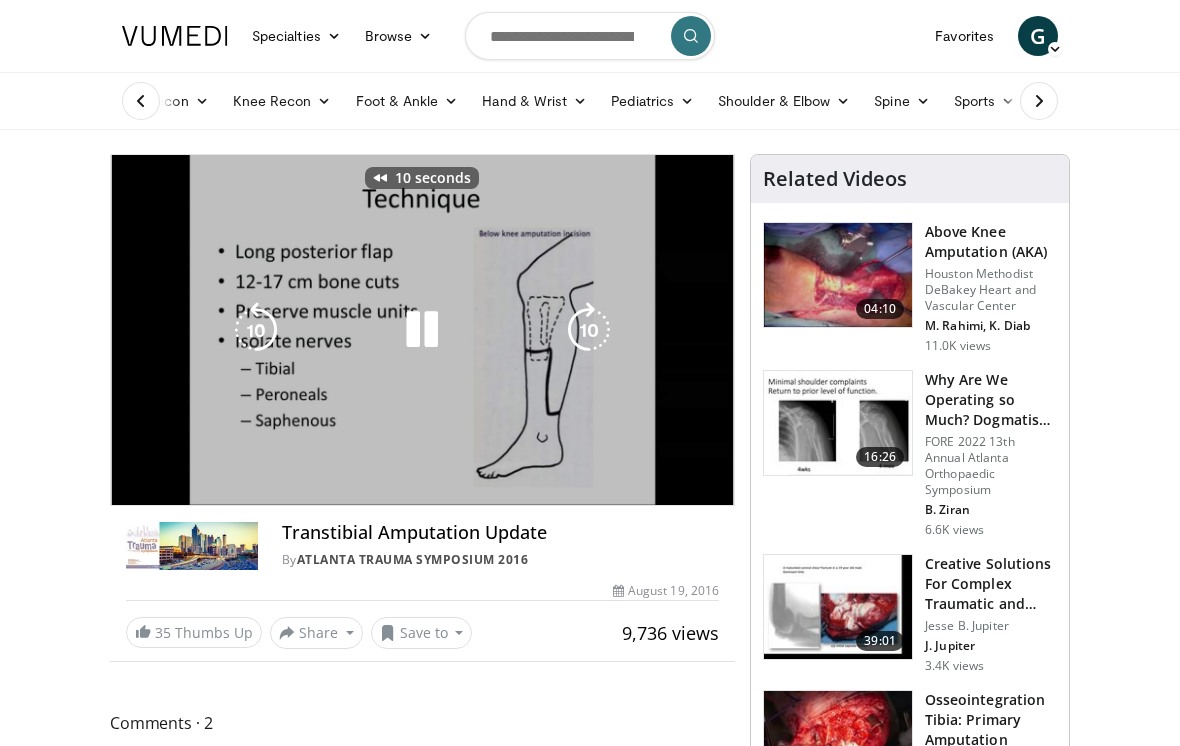click on "Specialties
Adult & Family Medicine
Allergy, Asthma, Immunology
Anesthesiology
Cardiology
Dental
Dermatology
Endocrinology
Gastroenterology & Hepatology
General Surgery
Hematology & Oncology
Infectious Disease
Nephrology
Neurology
Neurosurgery
Obstetrics & Gynecology
Ophthalmology
Oral Maxillofacial
Orthopaedics
Otolaryngology
Pediatrics
Plastic Surgery
Podiatry
Psychiatry
Pulmonology
Radiation Oncology
Radiology
Rheumatology
Urology" at bounding box center (590, 1811) 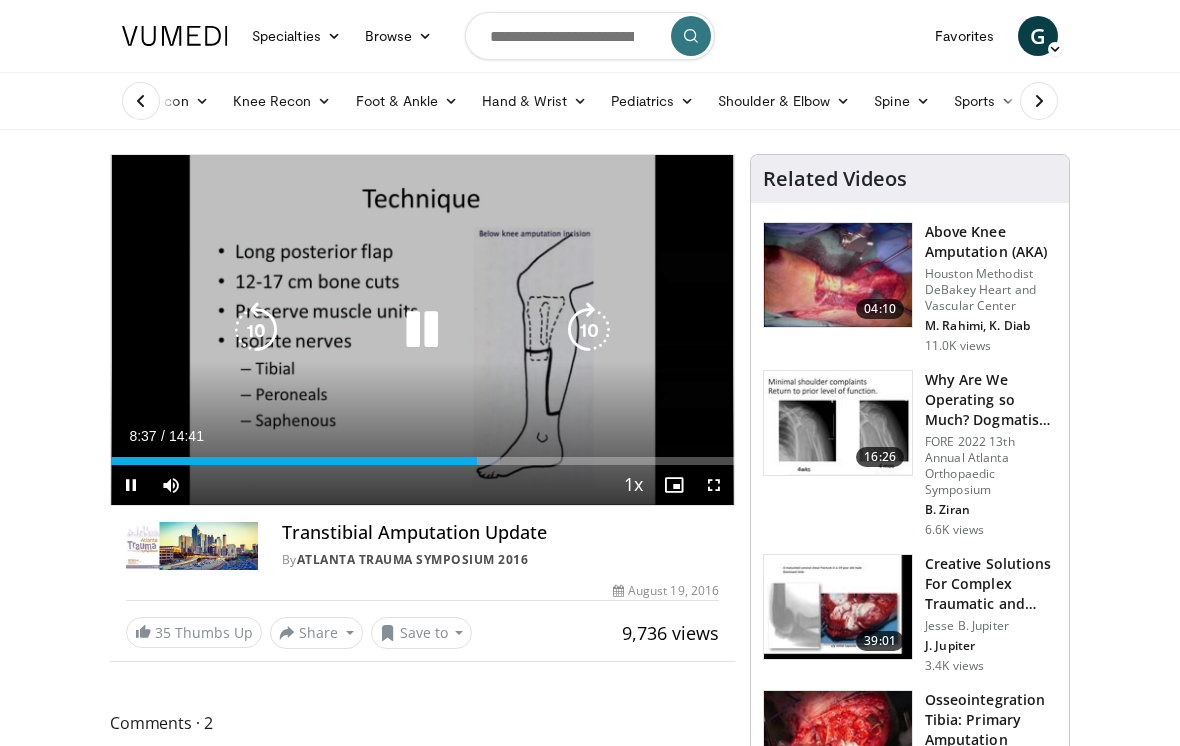 click at bounding box center [589, 330] 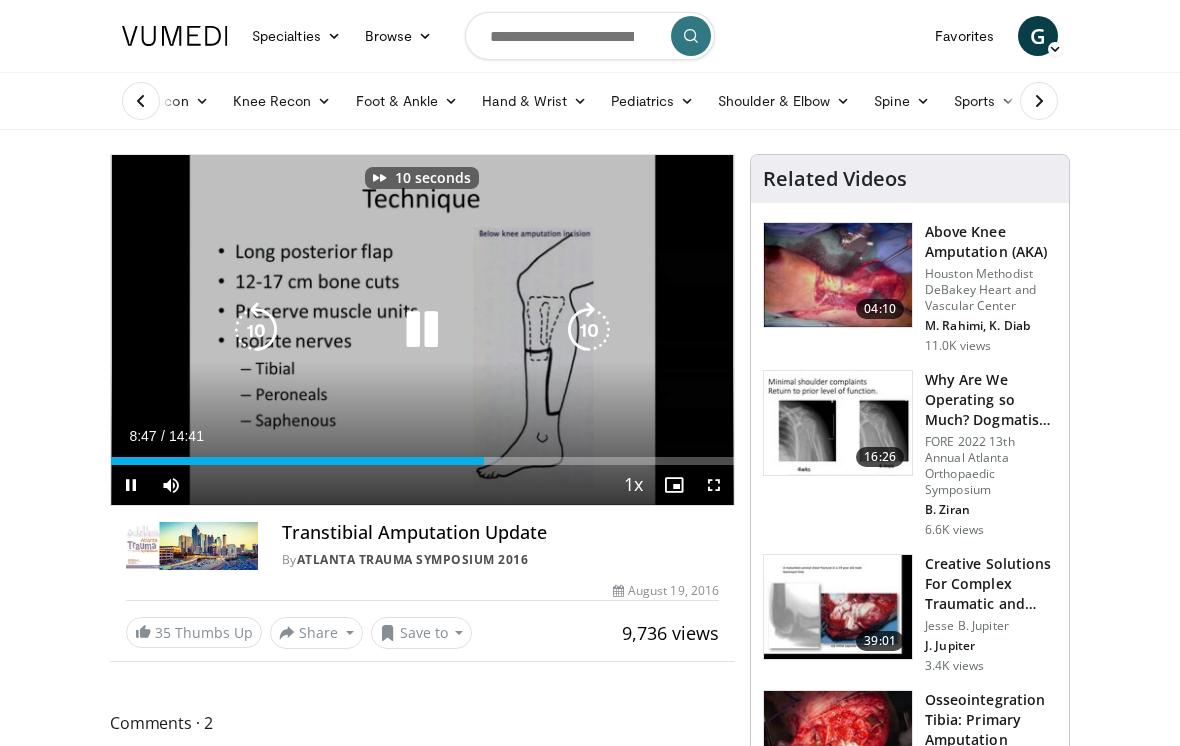 click at bounding box center [589, 330] 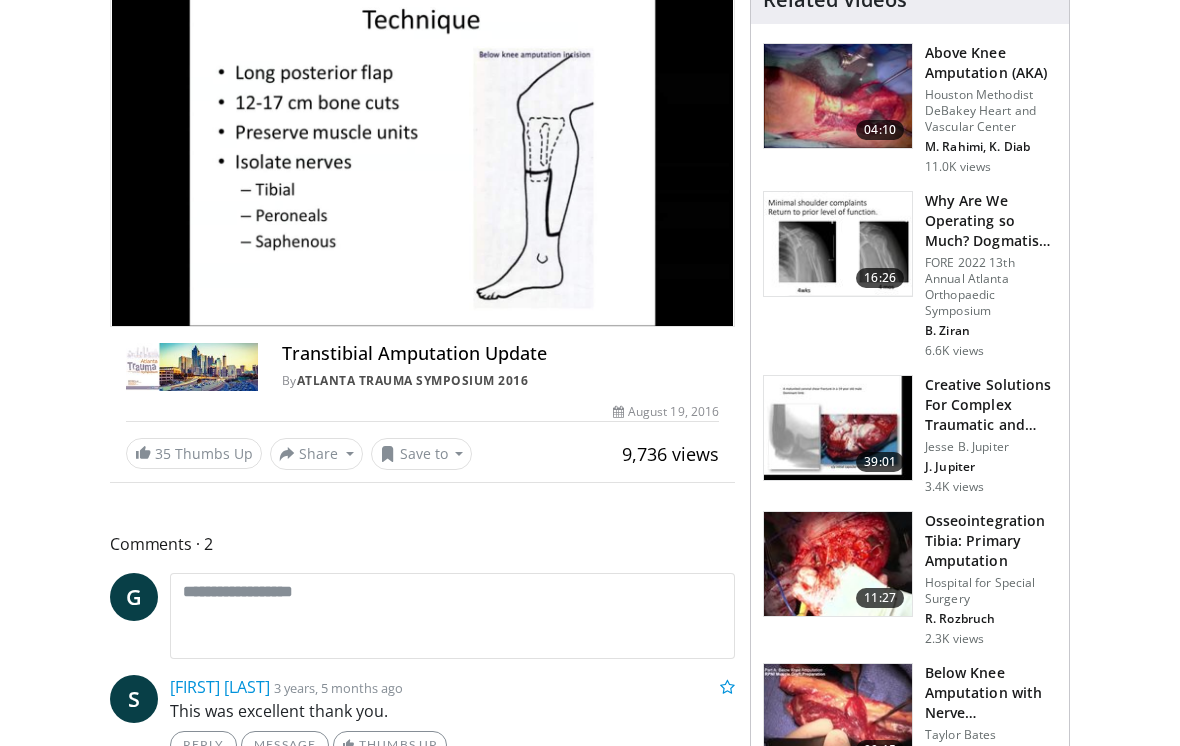 scroll, scrollTop: 0, scrollLeft: 0, axis: both 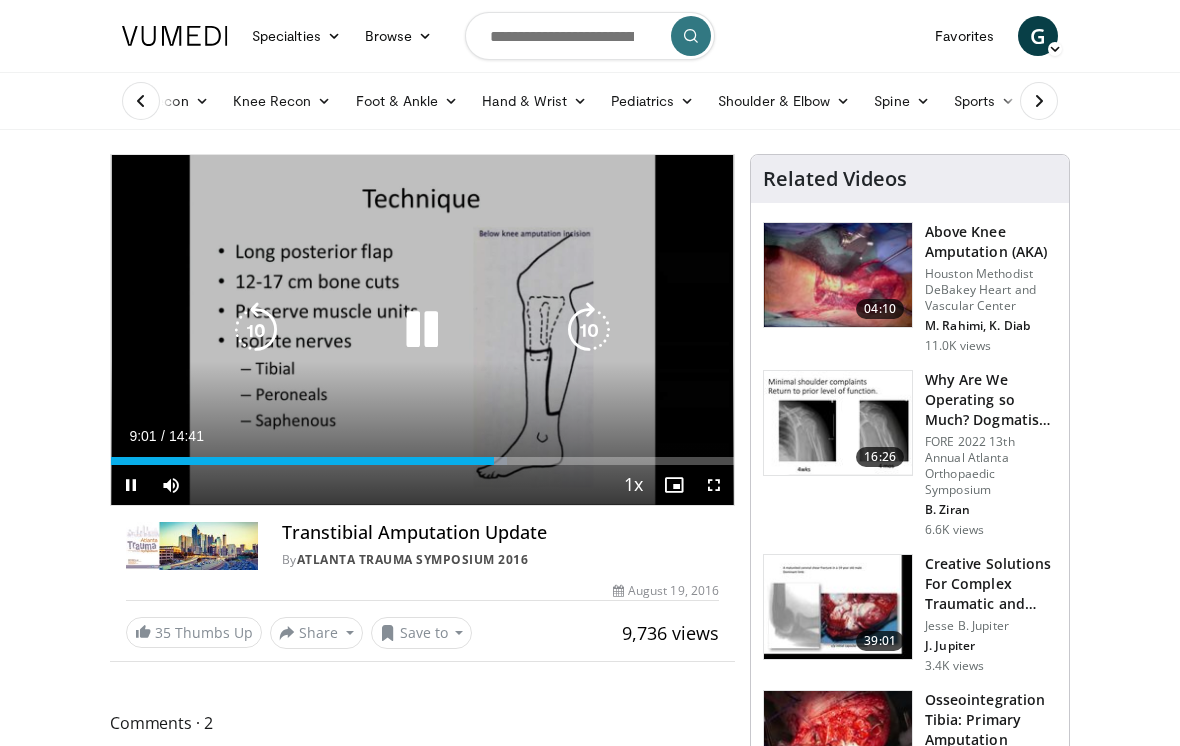 click at bounding box center (589, 330) 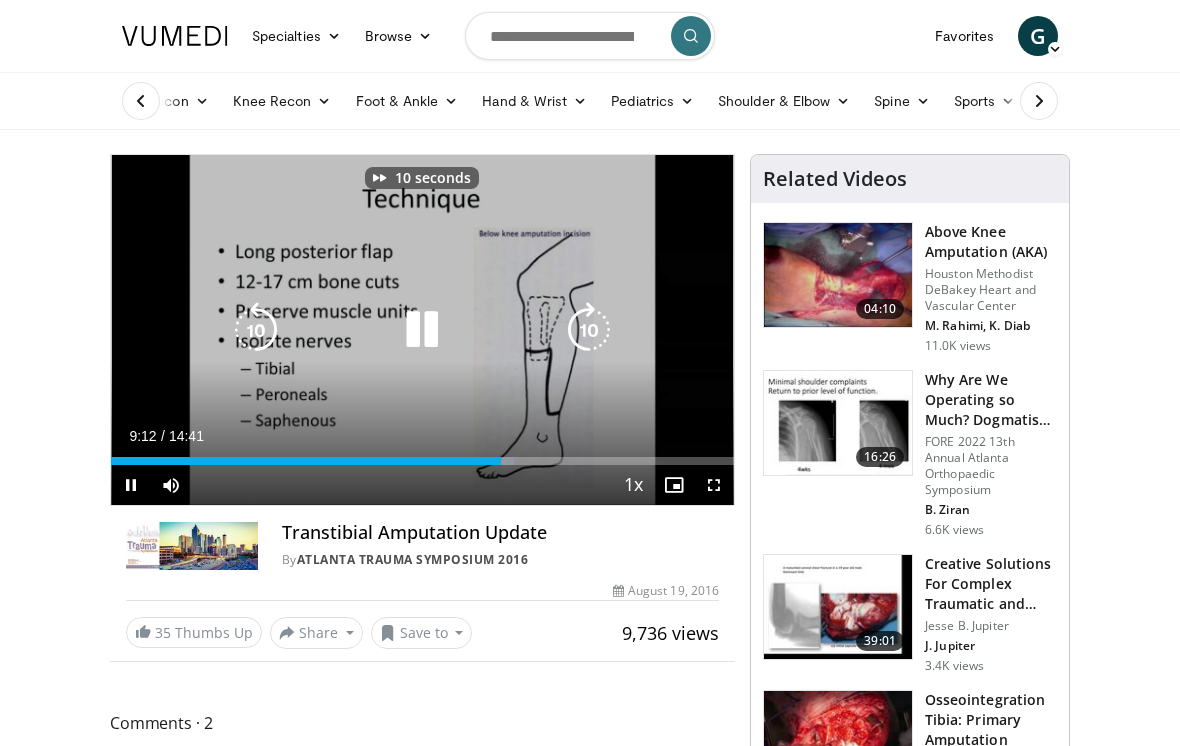 click at bounding box center [589, 330] 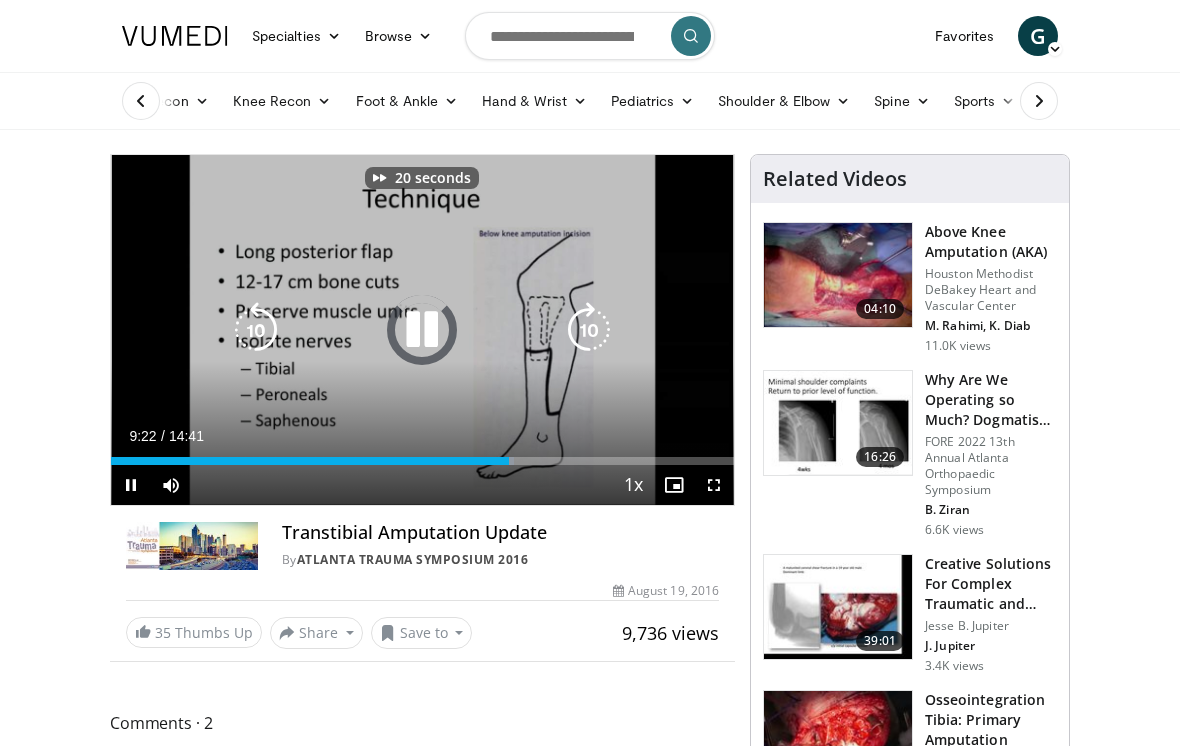 click at bounding box center [589, 330] 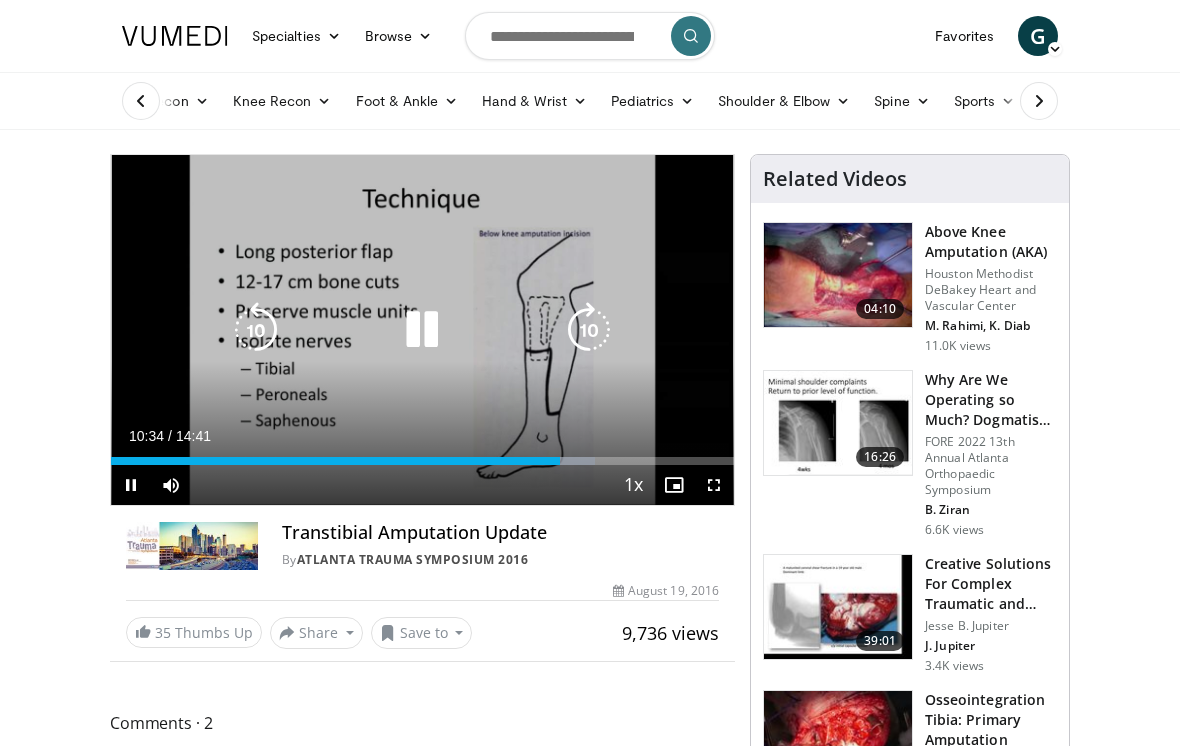 click at bounding box center [589, 330] 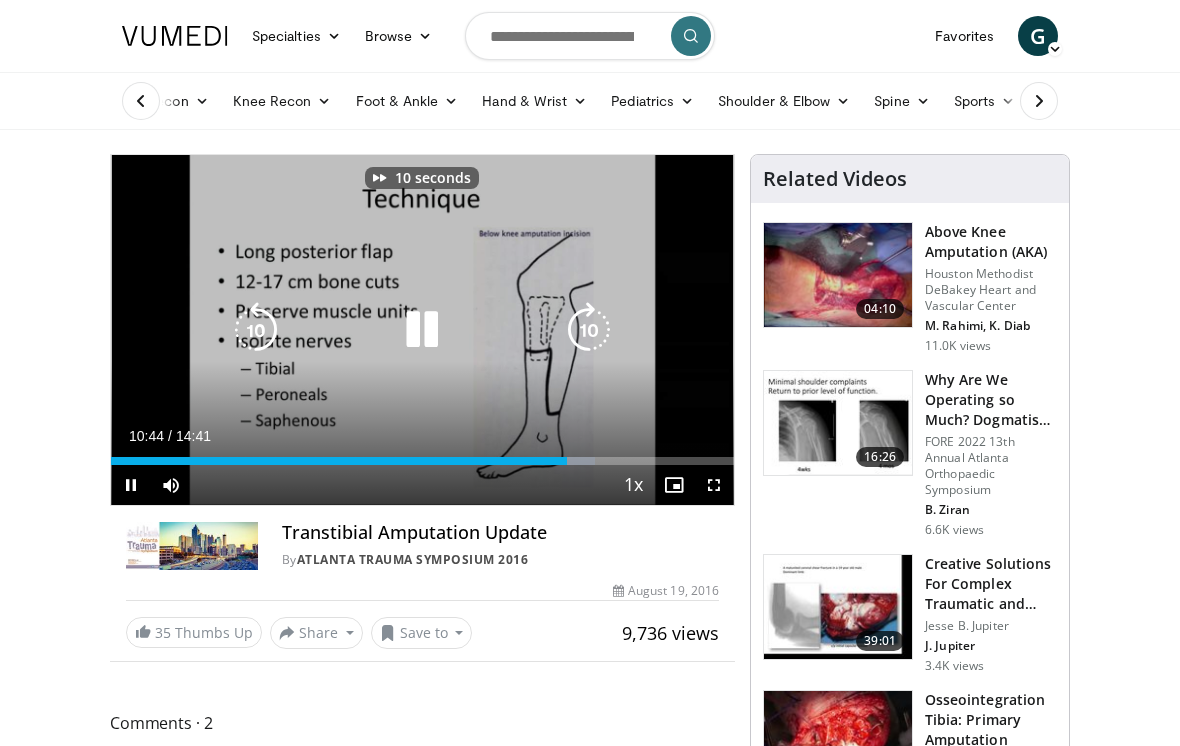 click at bounding box center (589, 330) 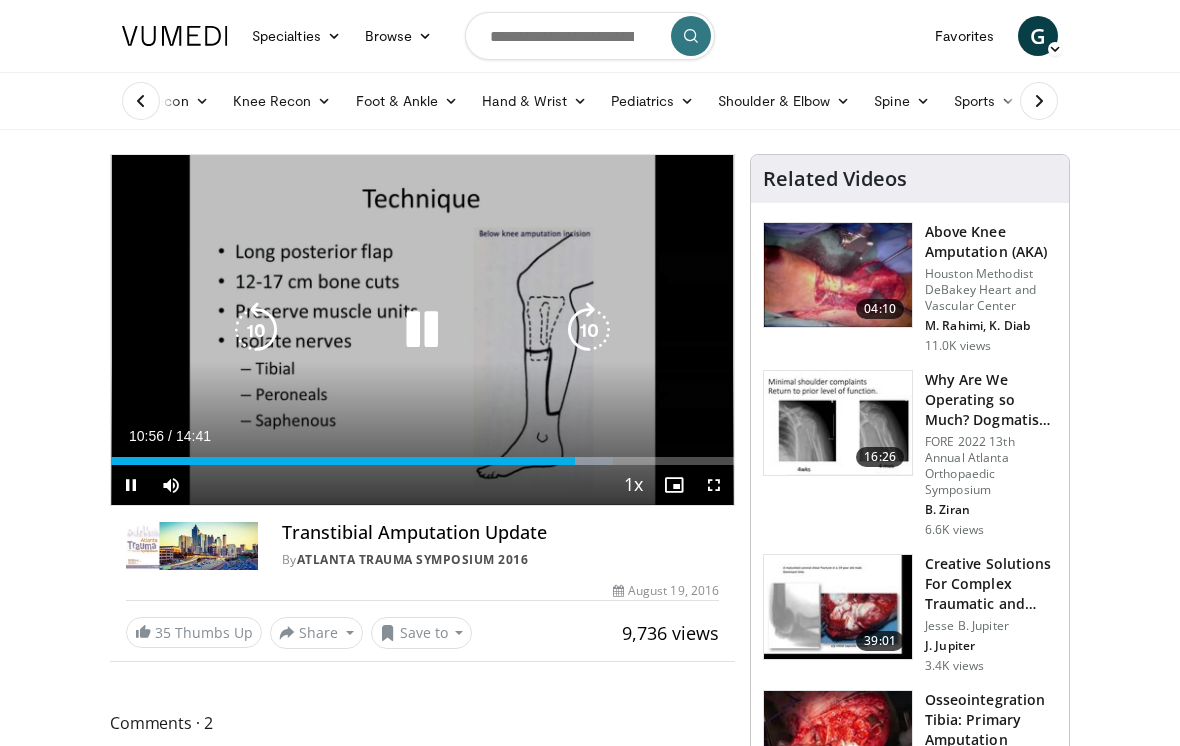 click at bounding box center [589, 330] 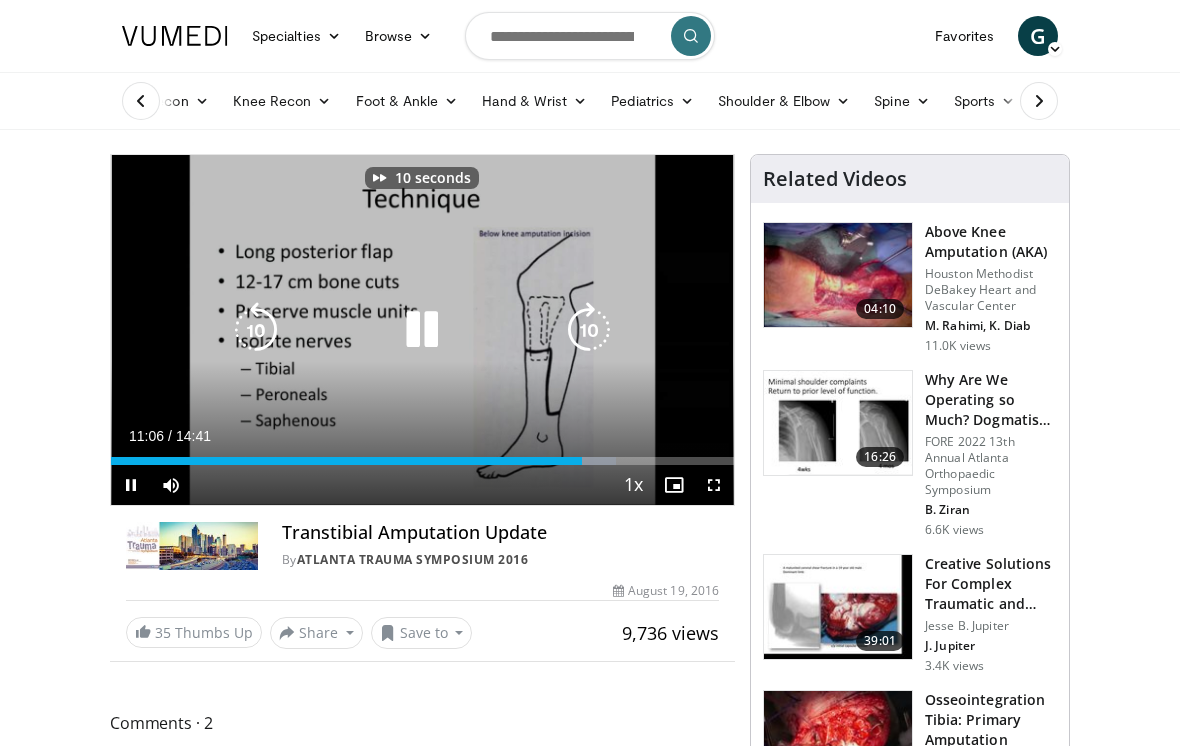 click at bounding box center [589, 330] 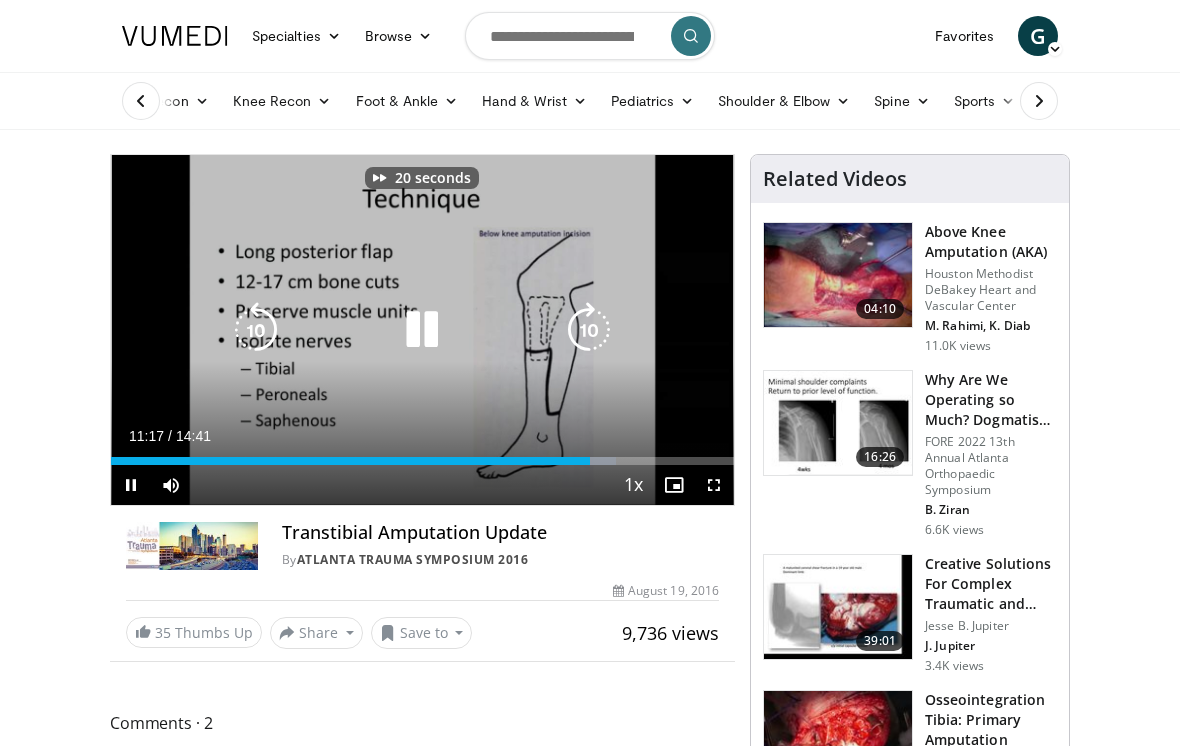 click at bounding box center [589, 330] 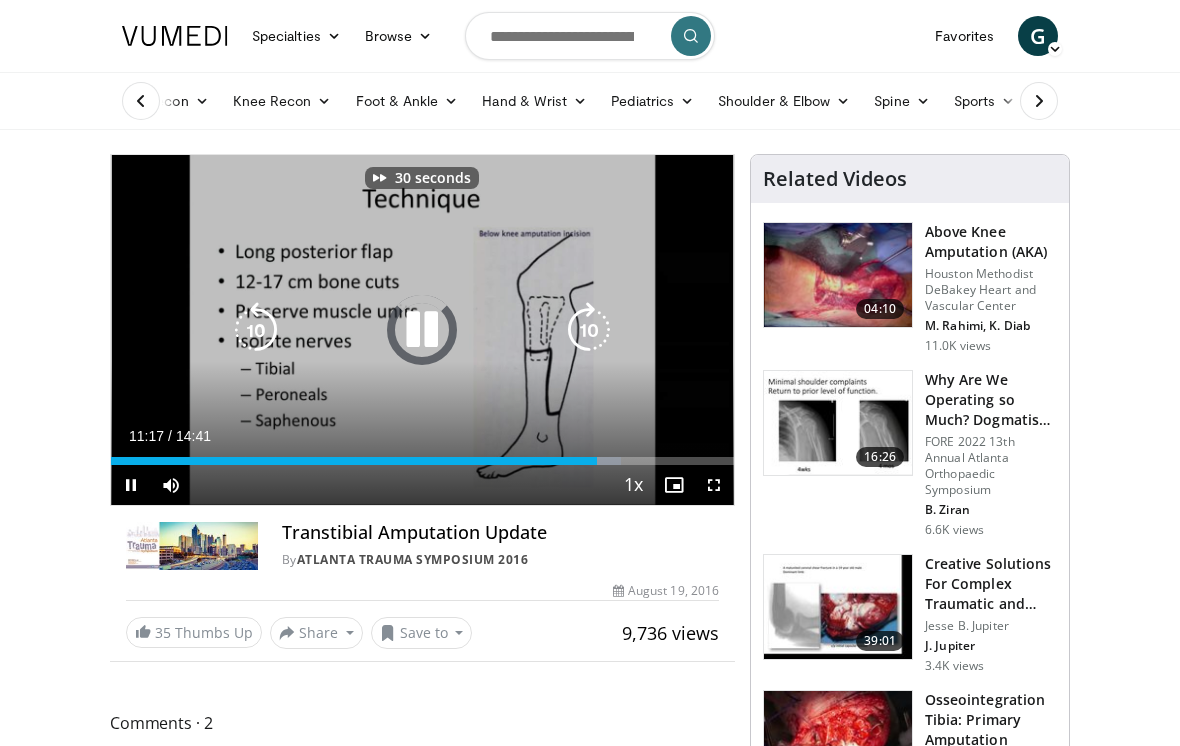 click at bounding box center [589, 330] 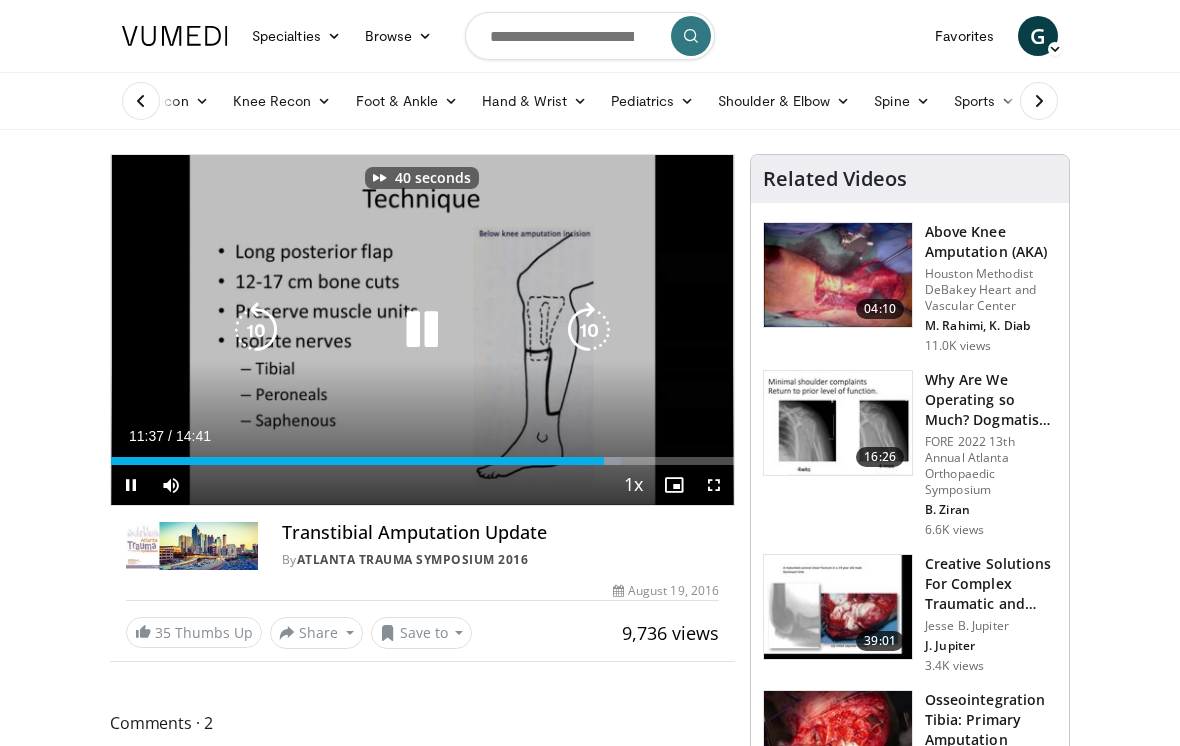 click at bounding box center [589, 330] 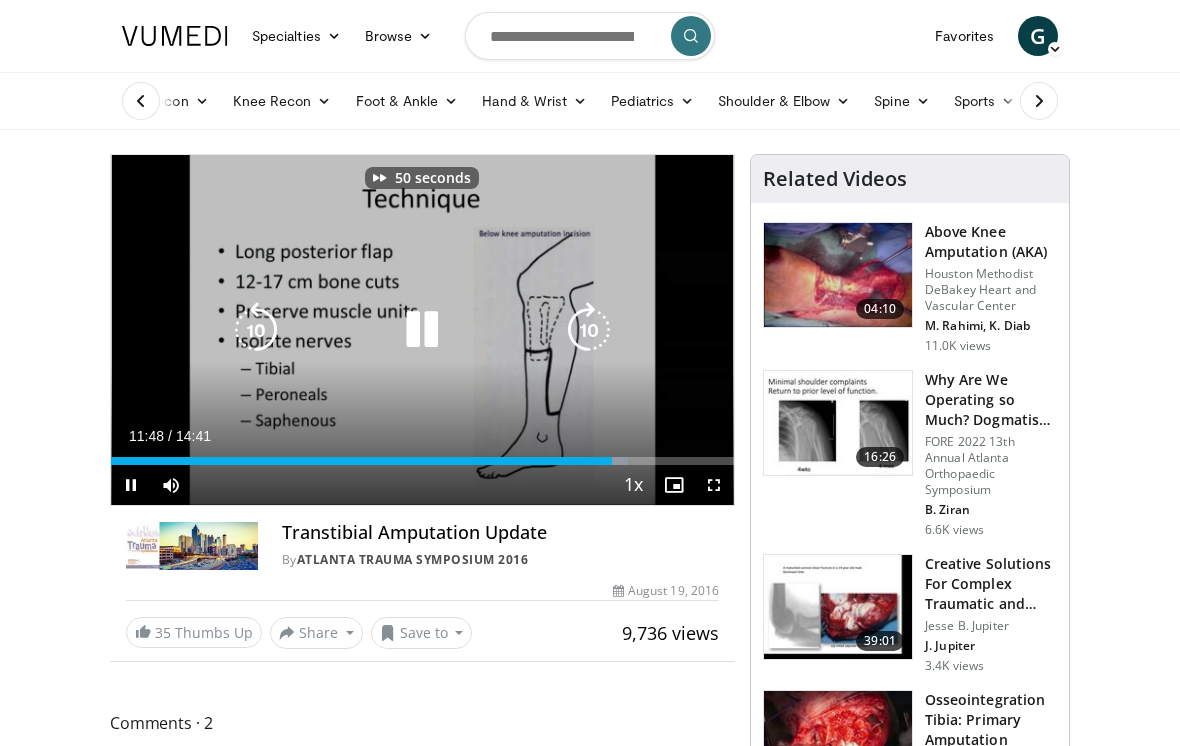 click at bounding box center (589, 330) 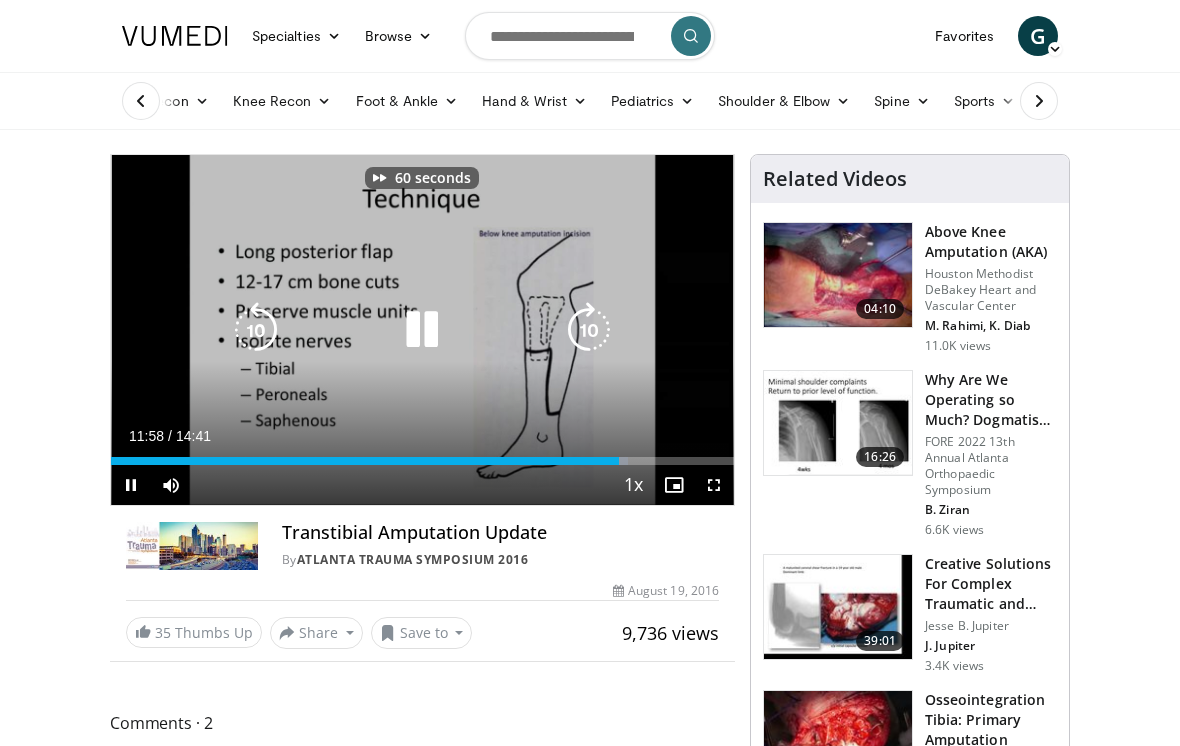 click at bounding box center (589, 330) 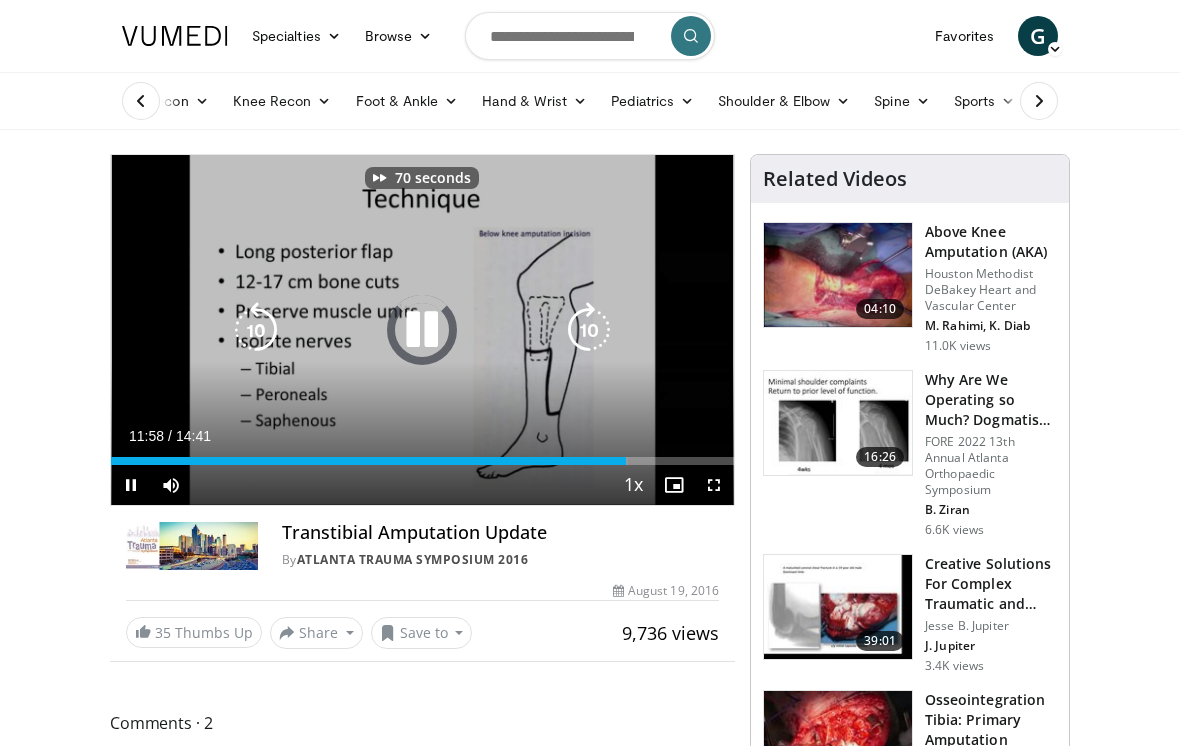 click at bounding box center [589, 330] 